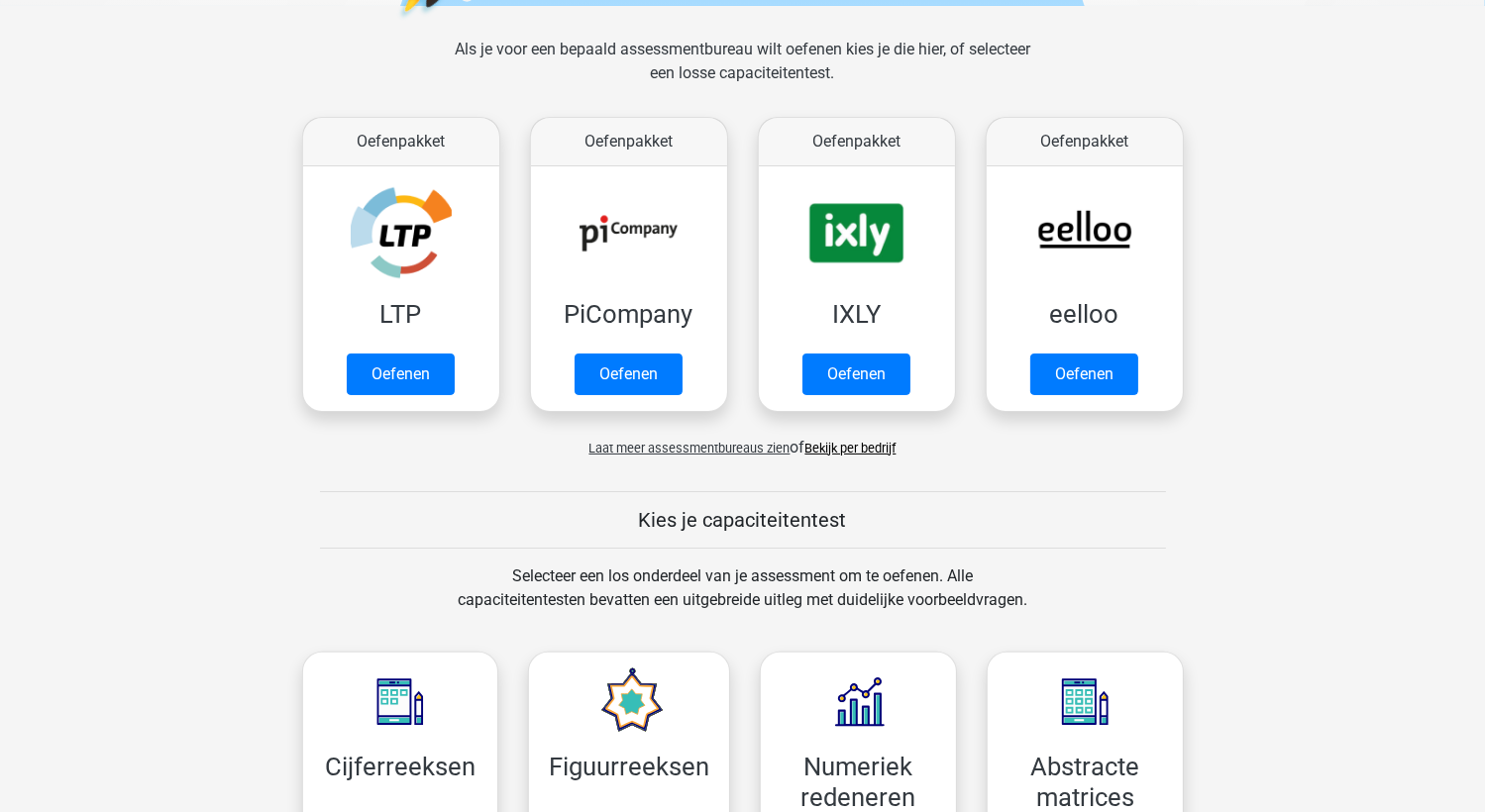 scroll, scrollTop: 275, scrollLeft: 0, axis: vertical 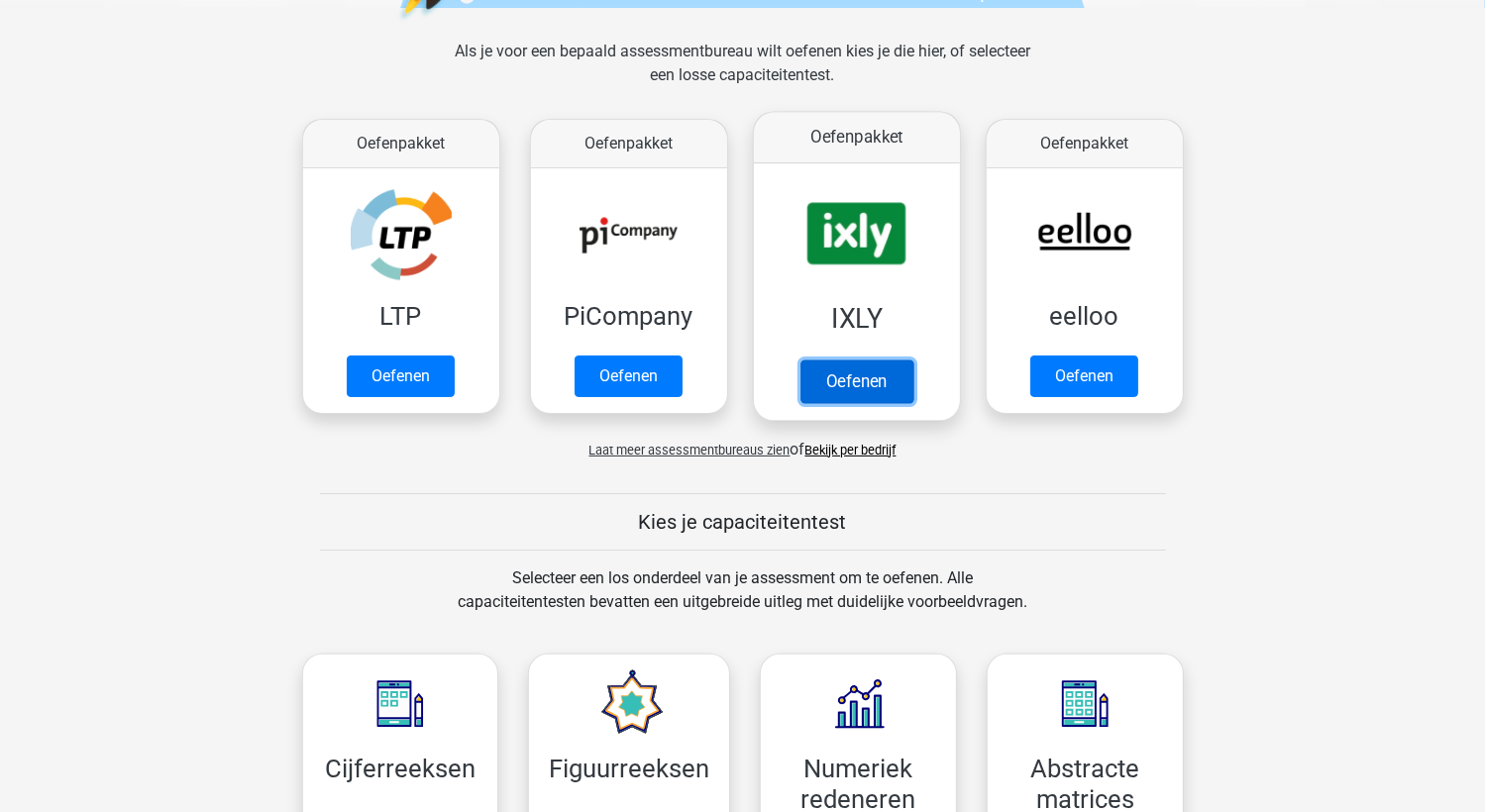 click on "Oefenen" at bounding box center [856, 381] 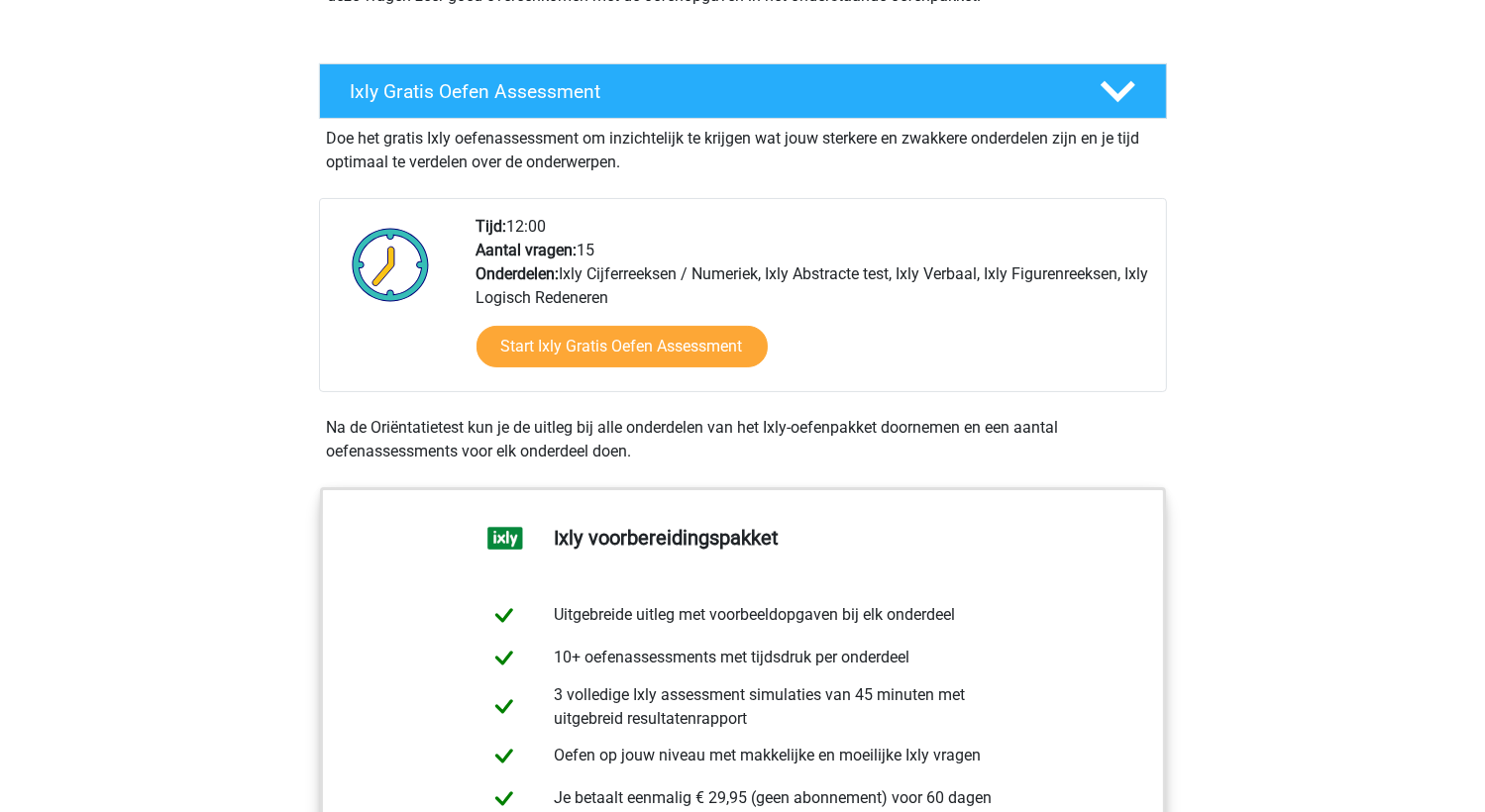 scroll, scrollTop: 333, scrollLeft: 0, axis: vertical 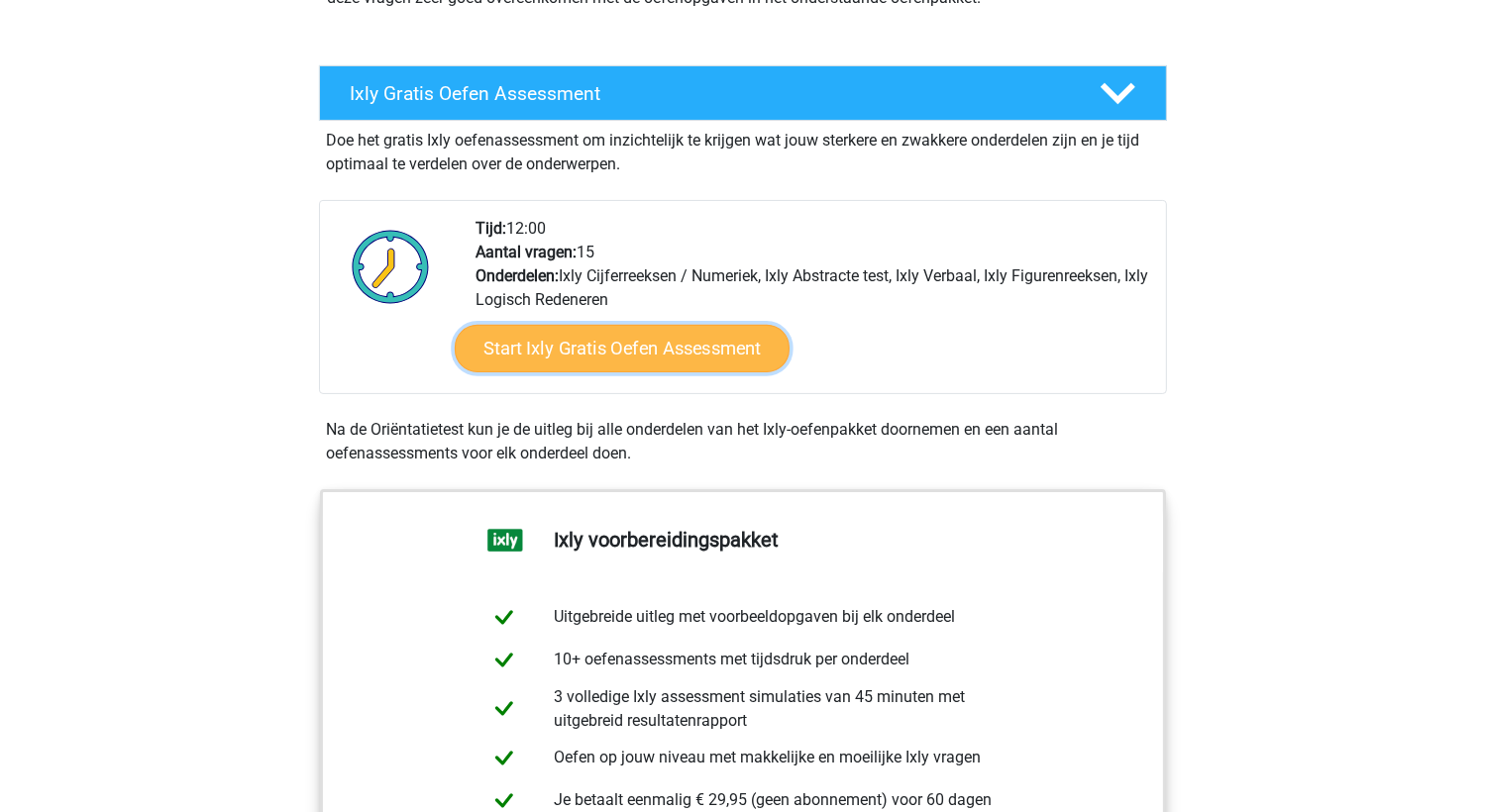 click on "Start Ixly Gratis Oefen Assessment" at bounding box center (621, 349) 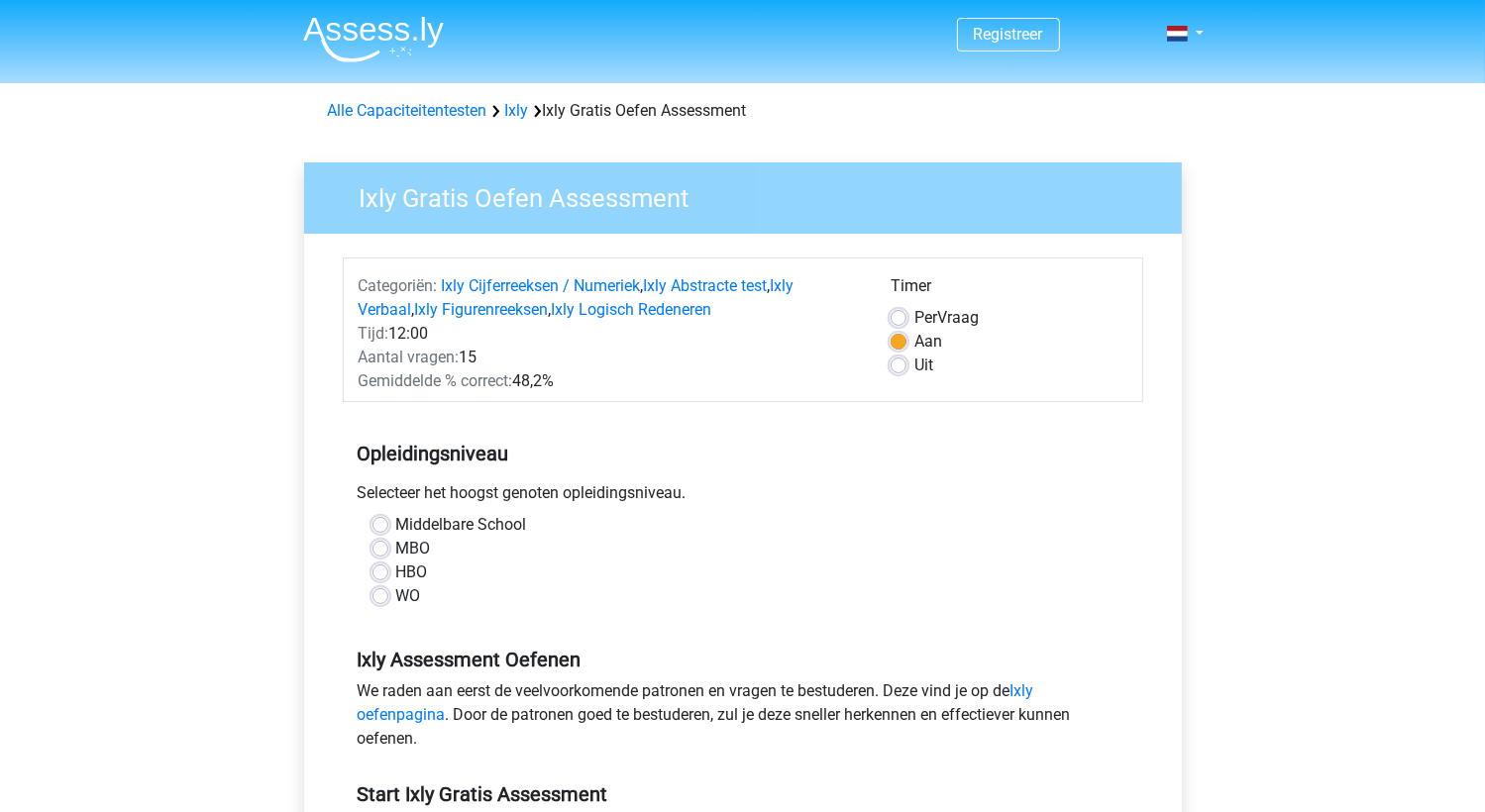 scroll, scrollTop: 201, scrollLeft: 0, axis: vertical 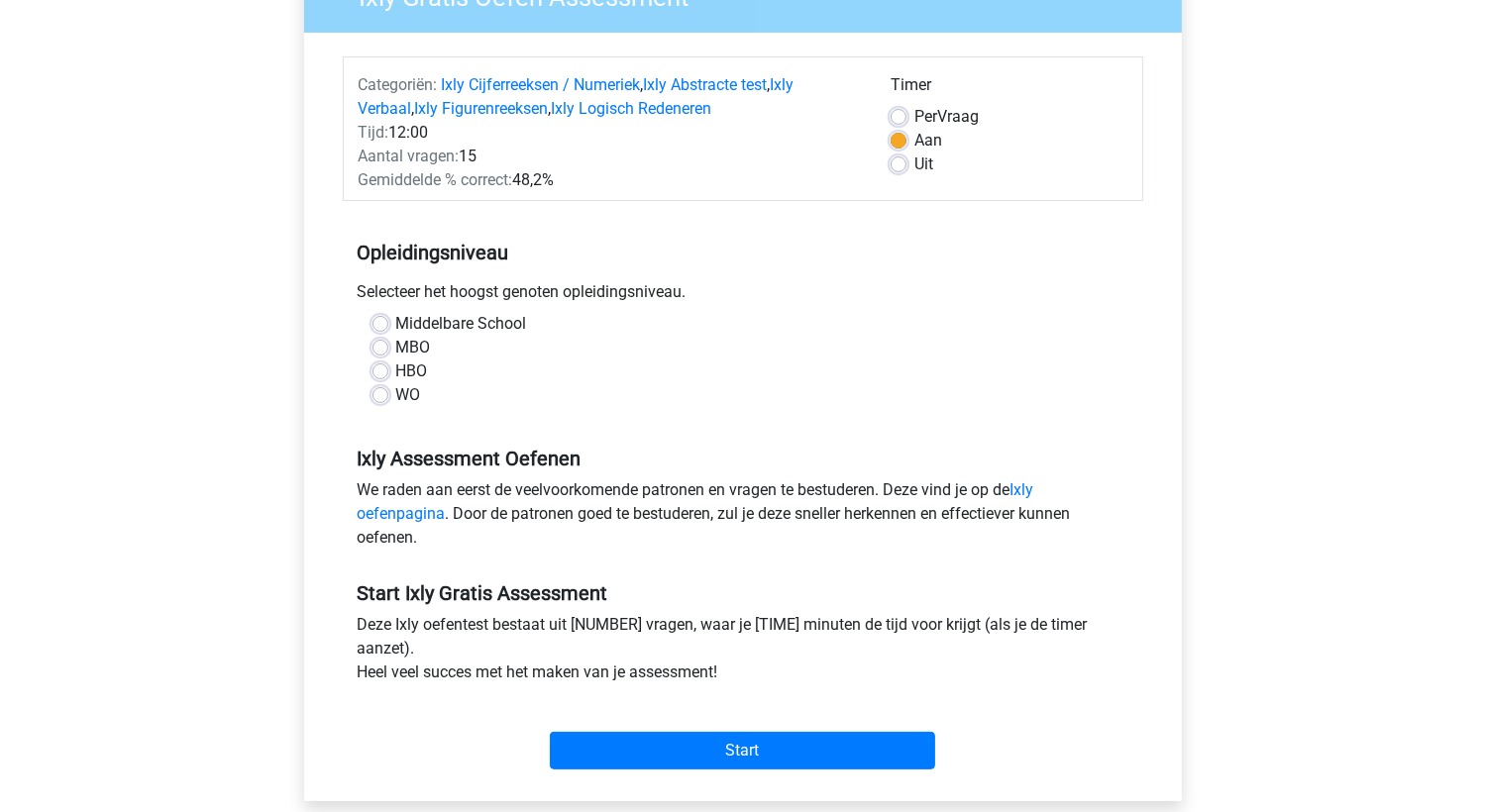 click on "WO" at bounding box center [408, 395] 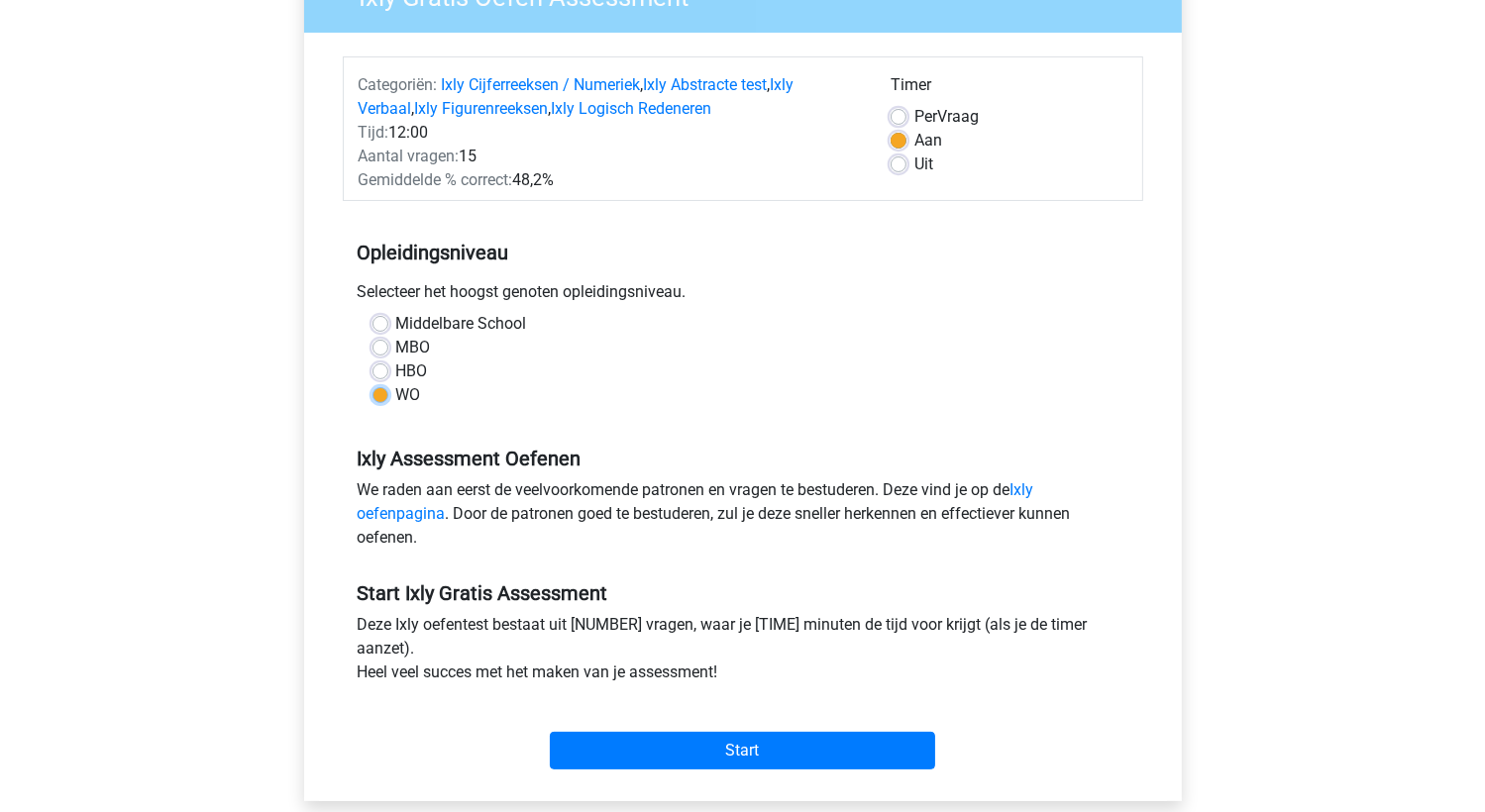 click on "WO" at bounding box center [380, 393] 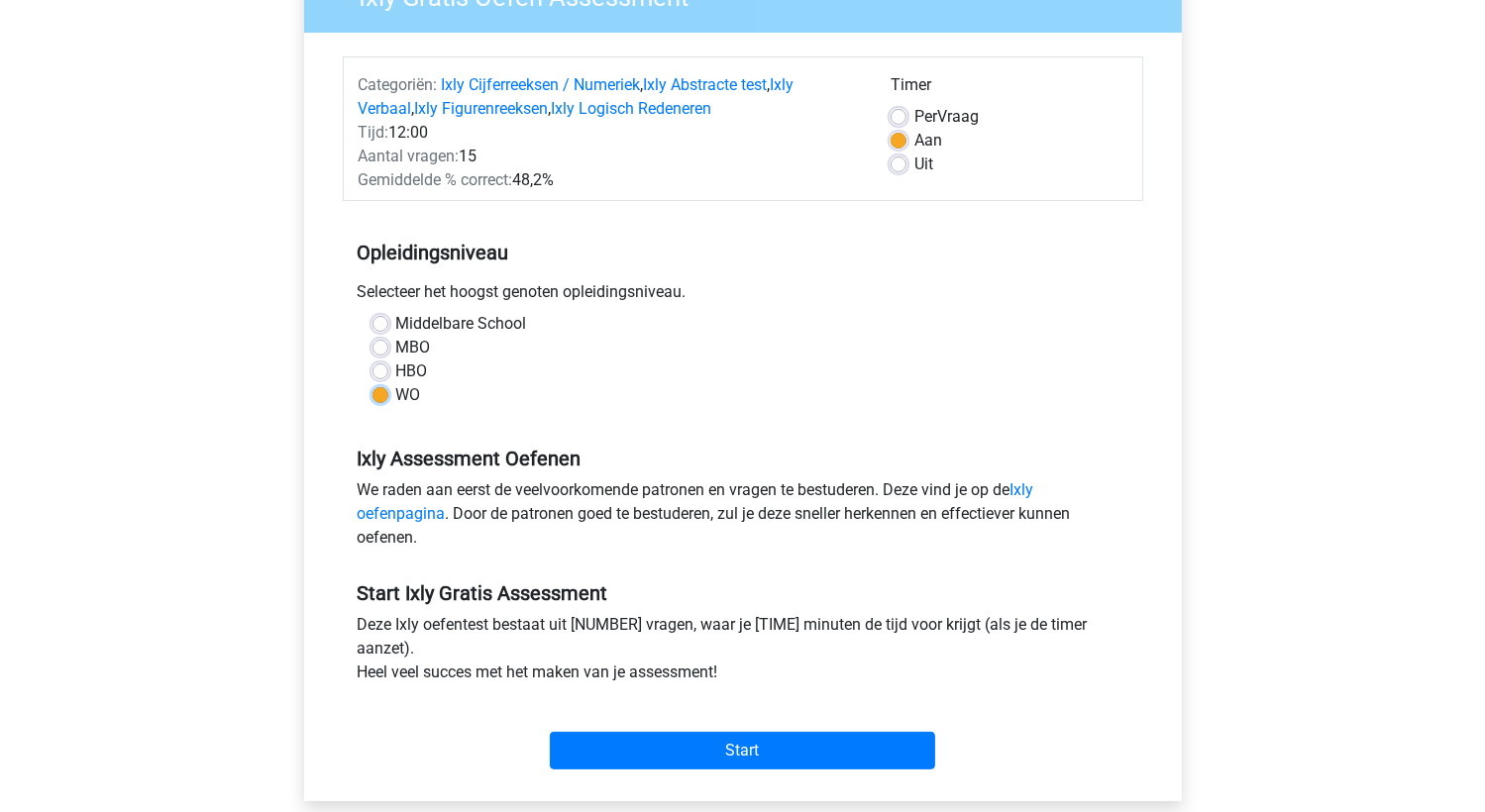scroll, scrollTop: 249, scrollLeft: 0, axis: vertical 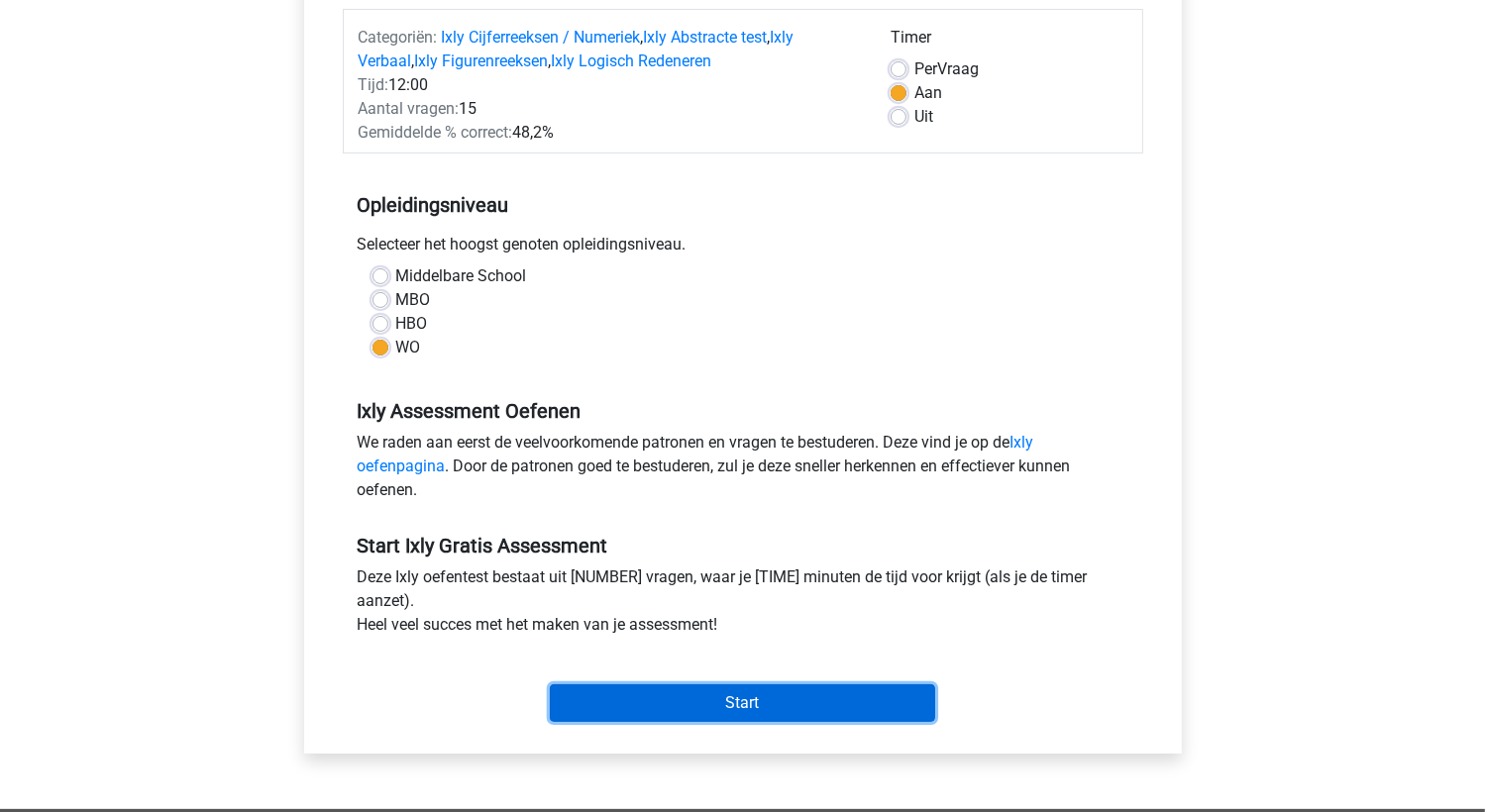 click on "Start" at bounding box center [742, 703] 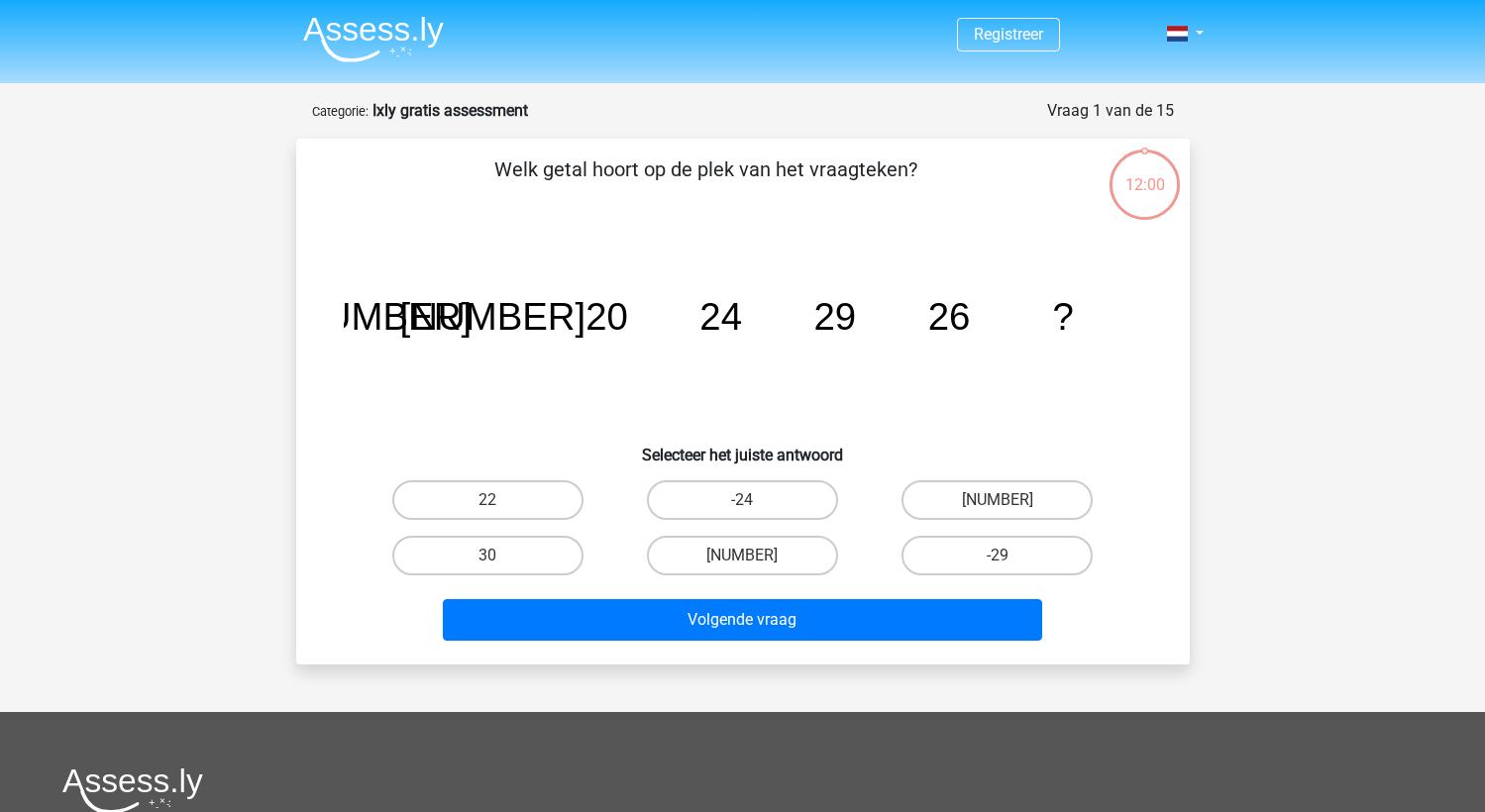scroll, scrollTop: 0, scrollLeft: 0, axis: both 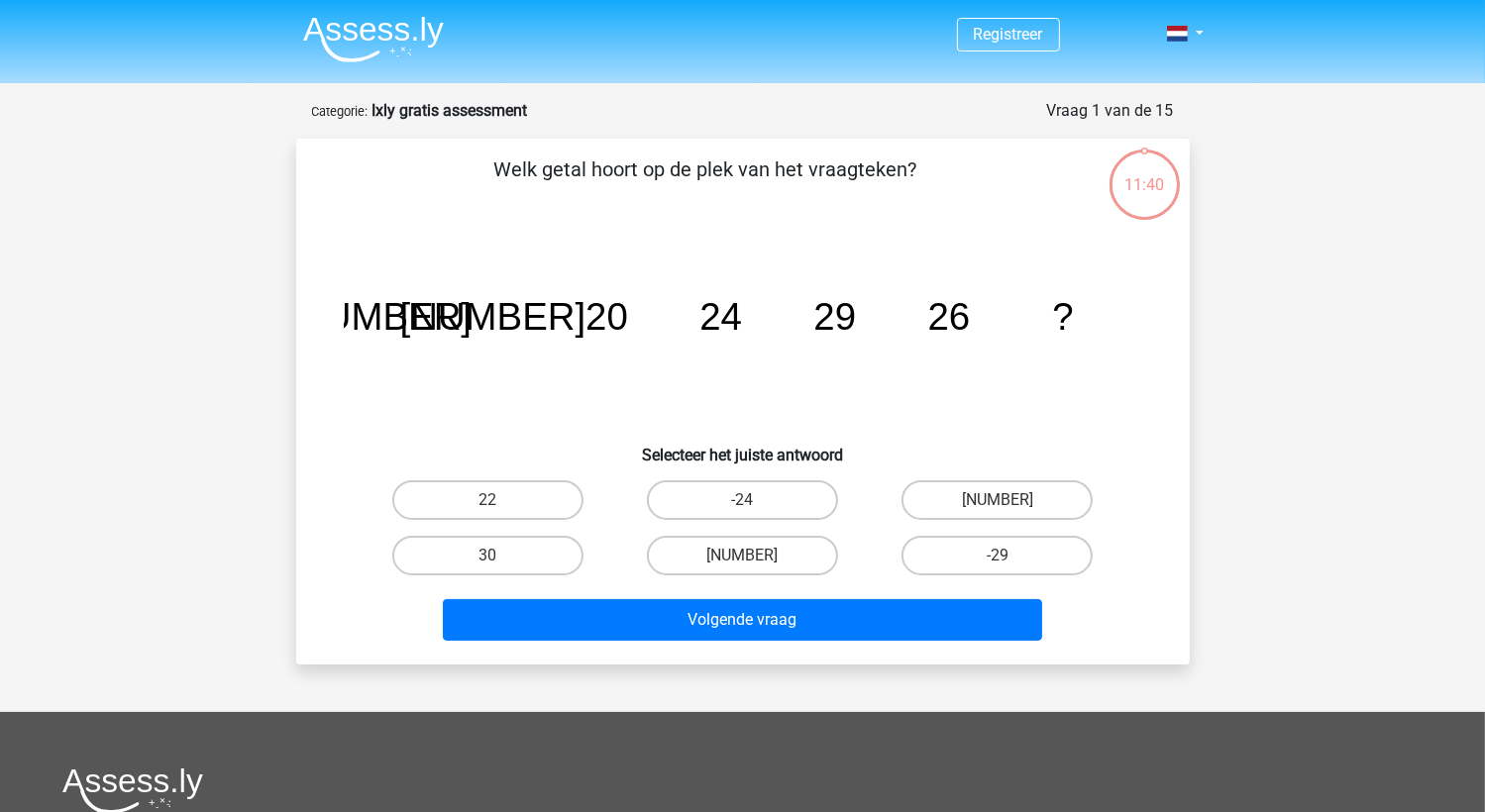 click on "30" at bounding box center [487, 556] 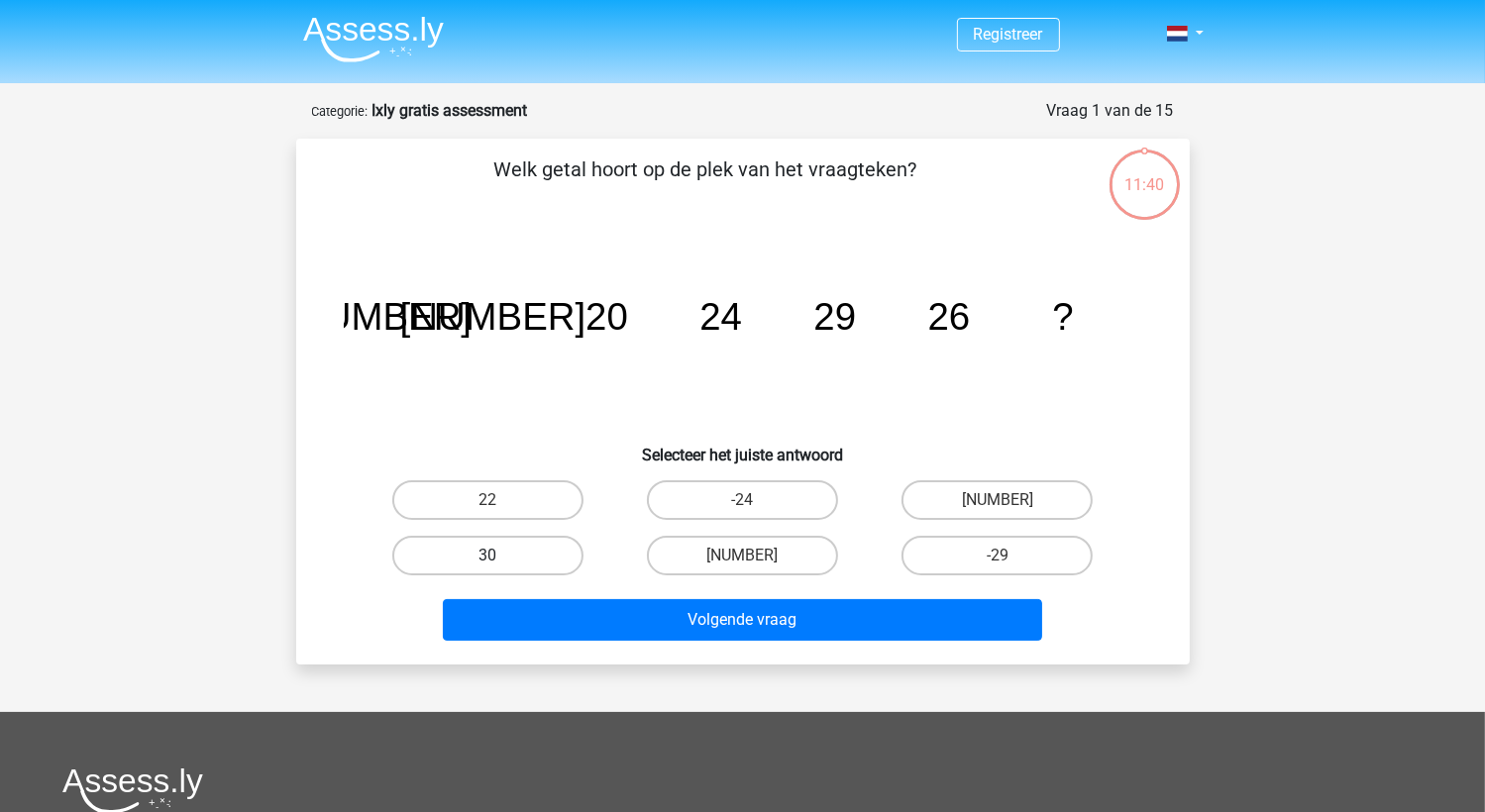 click on "30" at bounding box center [493, 561] 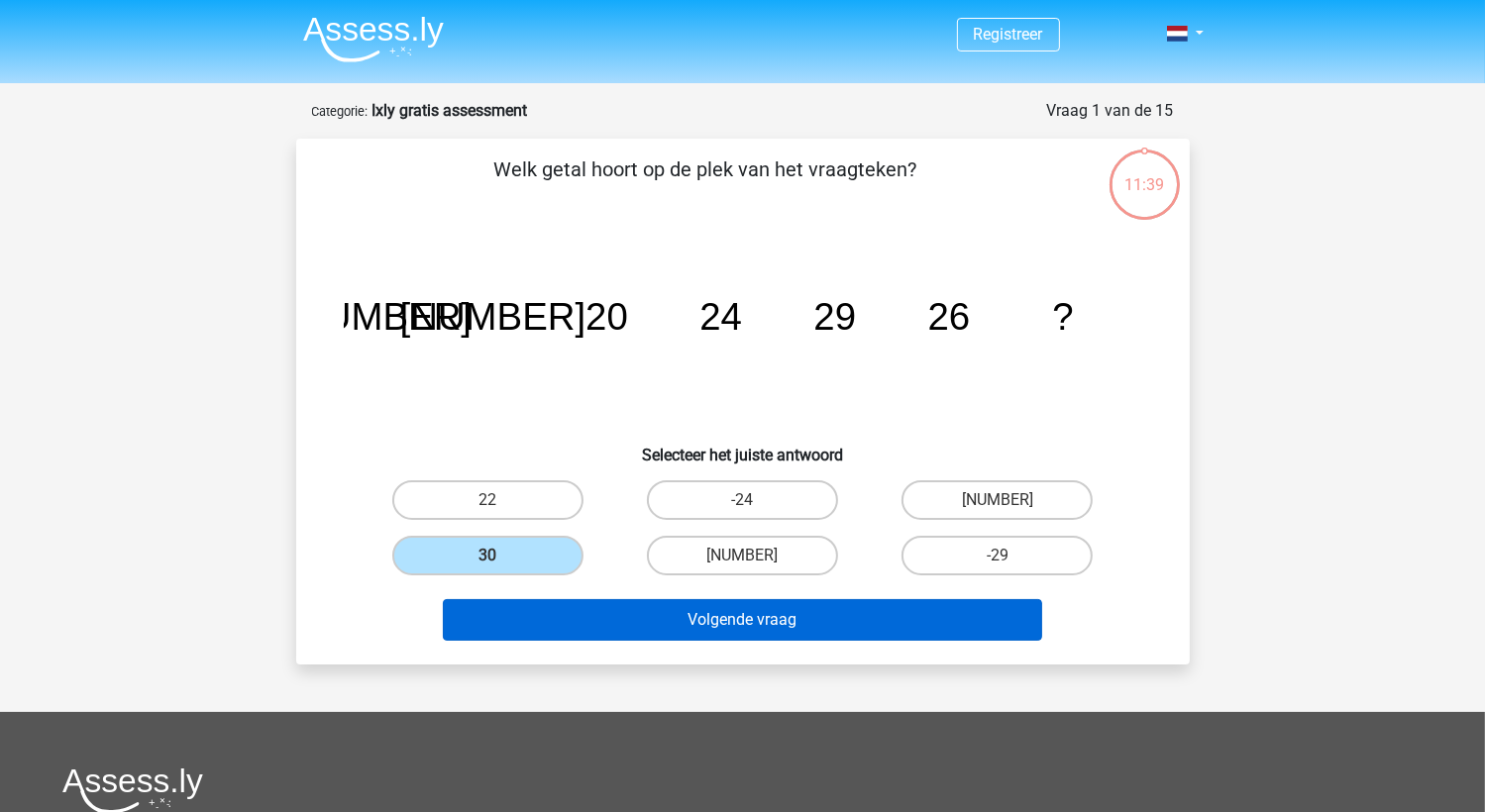 click on "Volgende vraag" at bounding box center (742, 620) 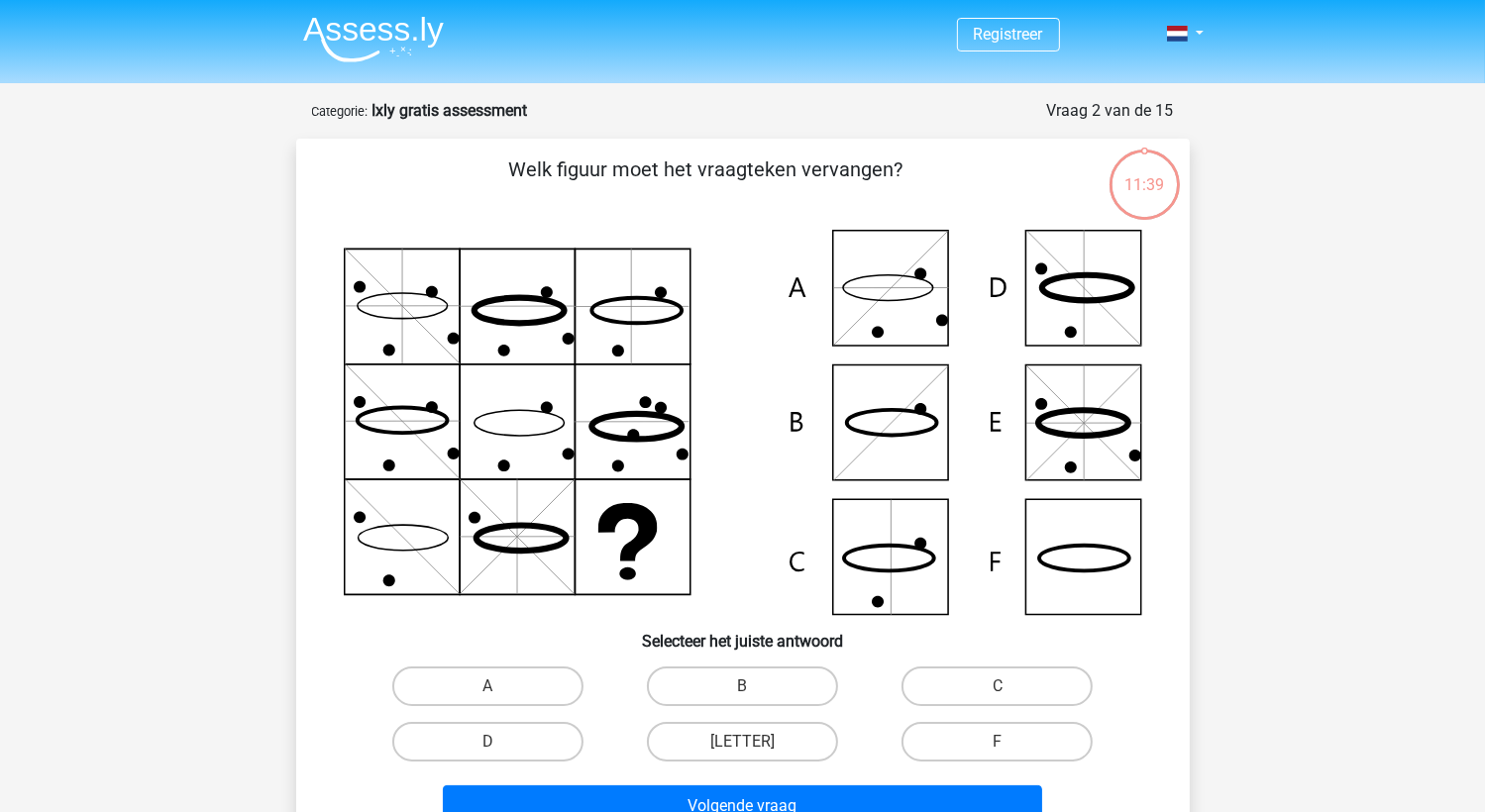 scroll, scrollTop: 99, scrollLeft: 0, axis: vertical 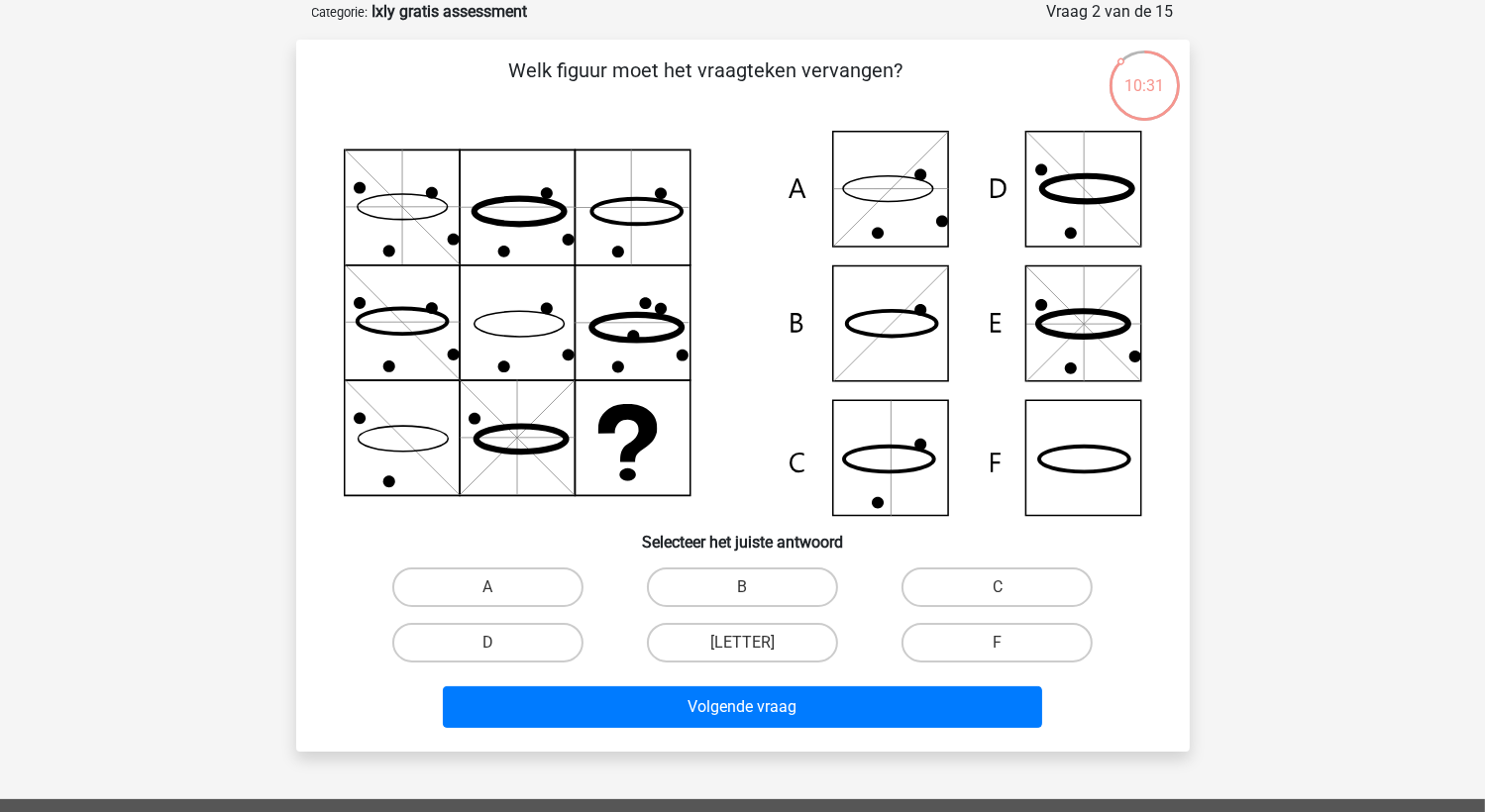 click at bounding box center [743, 323] 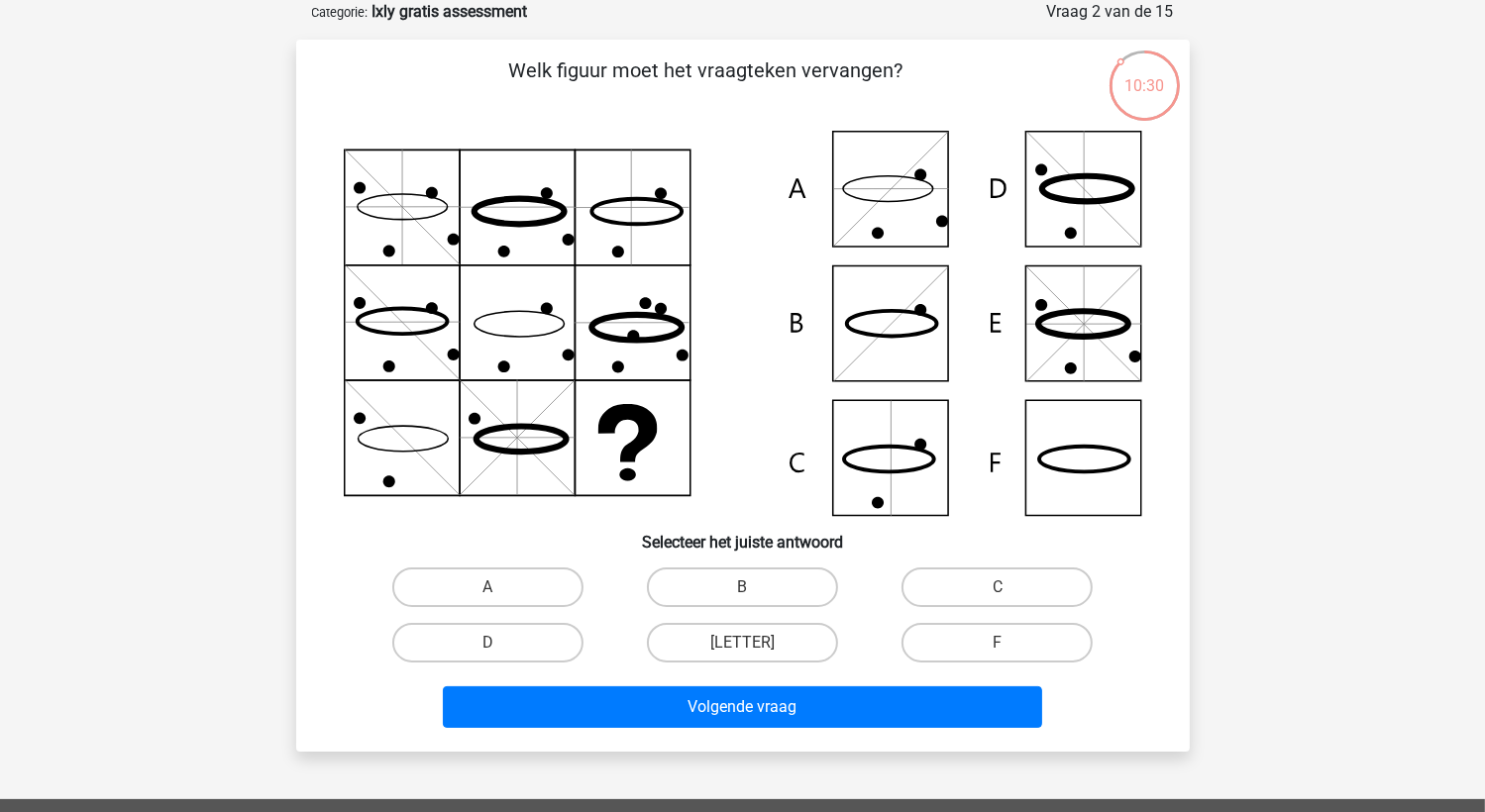 click on "A" at bounding box center (487, 587) 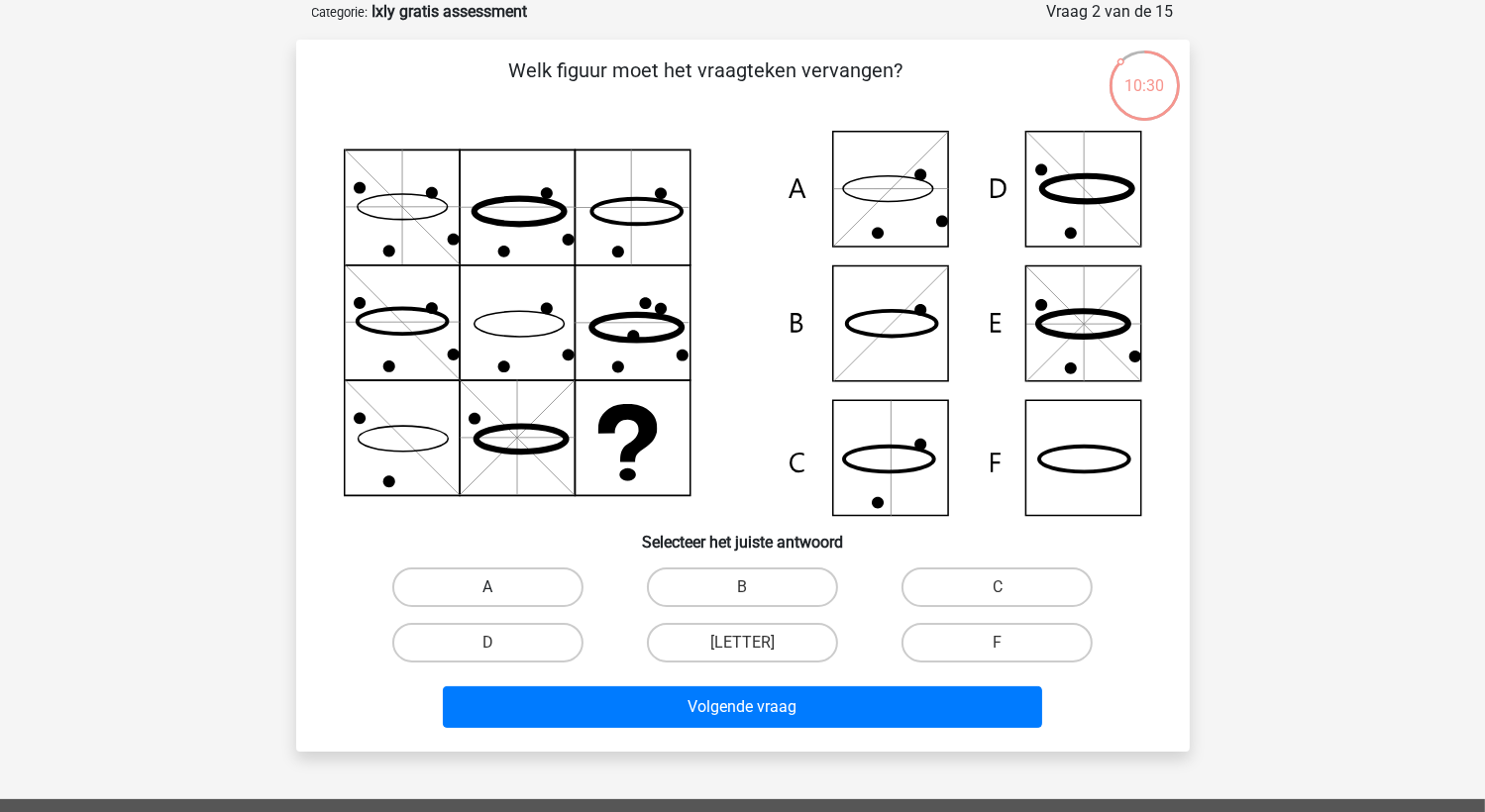 click on "A" at bounding box center (493, 593) 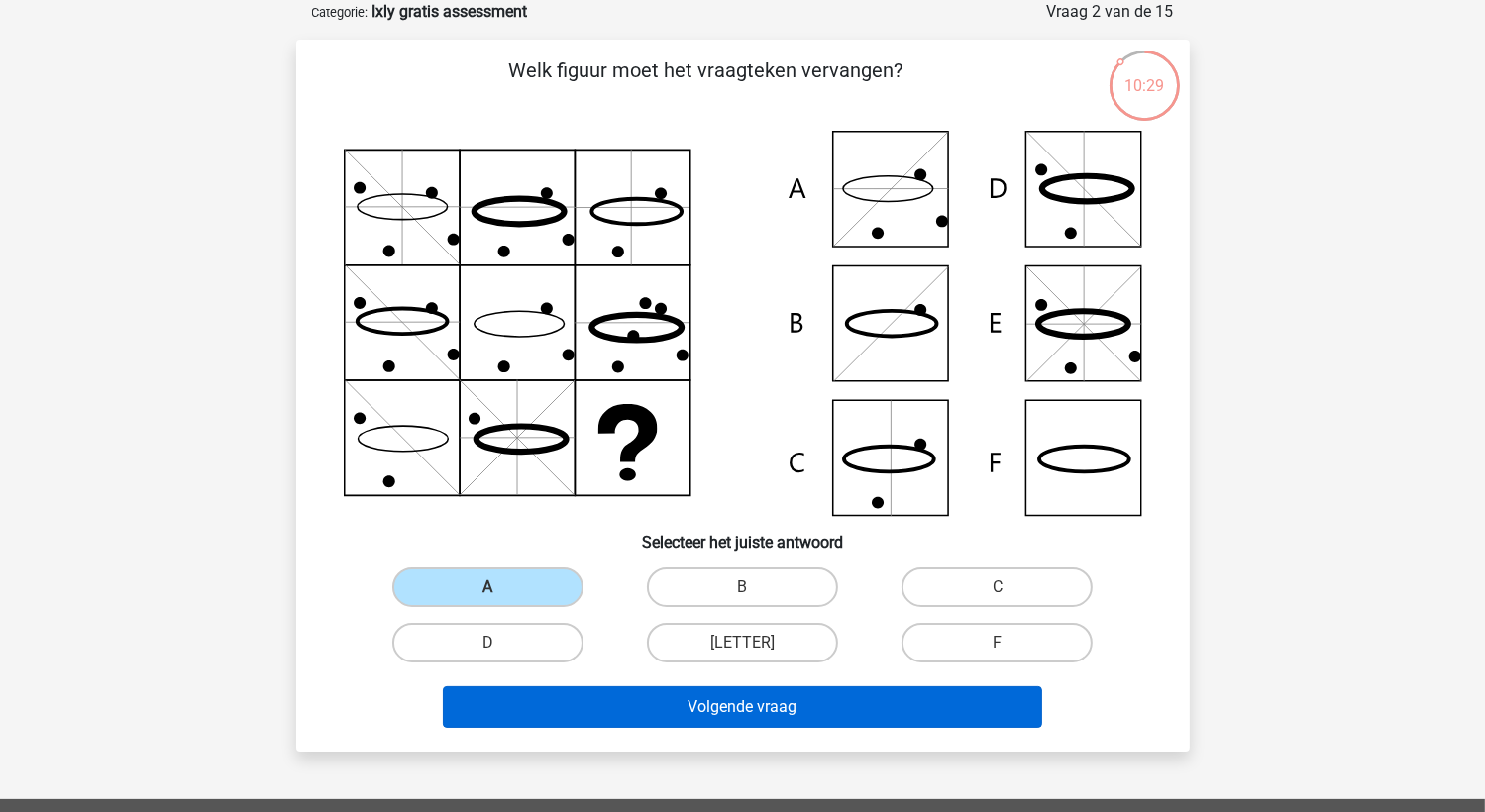 click on "Volgende vraag" at bounding box center [742, 707] 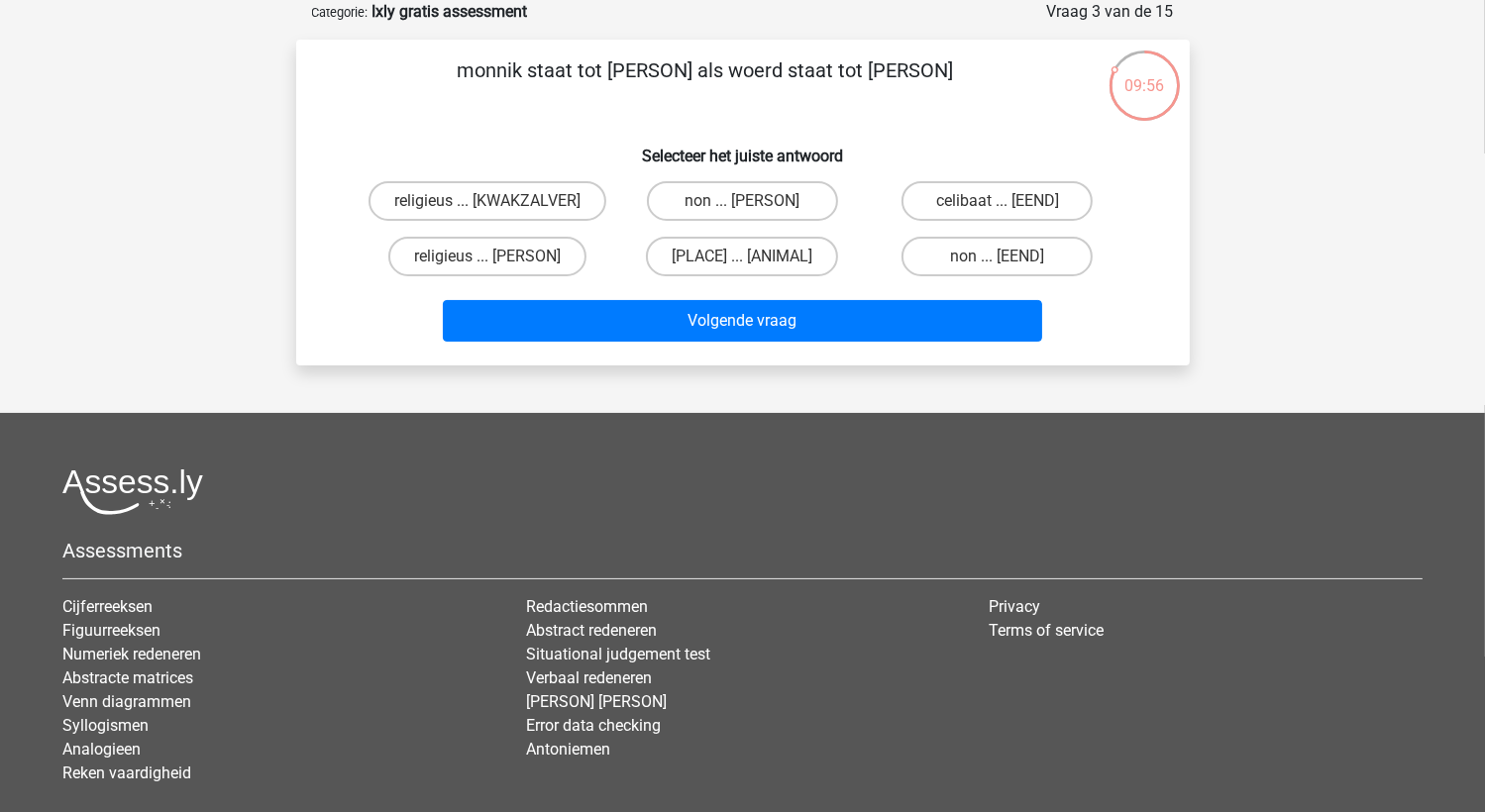 click on "non ... [EEND]" at bounding box center [1004, 262] 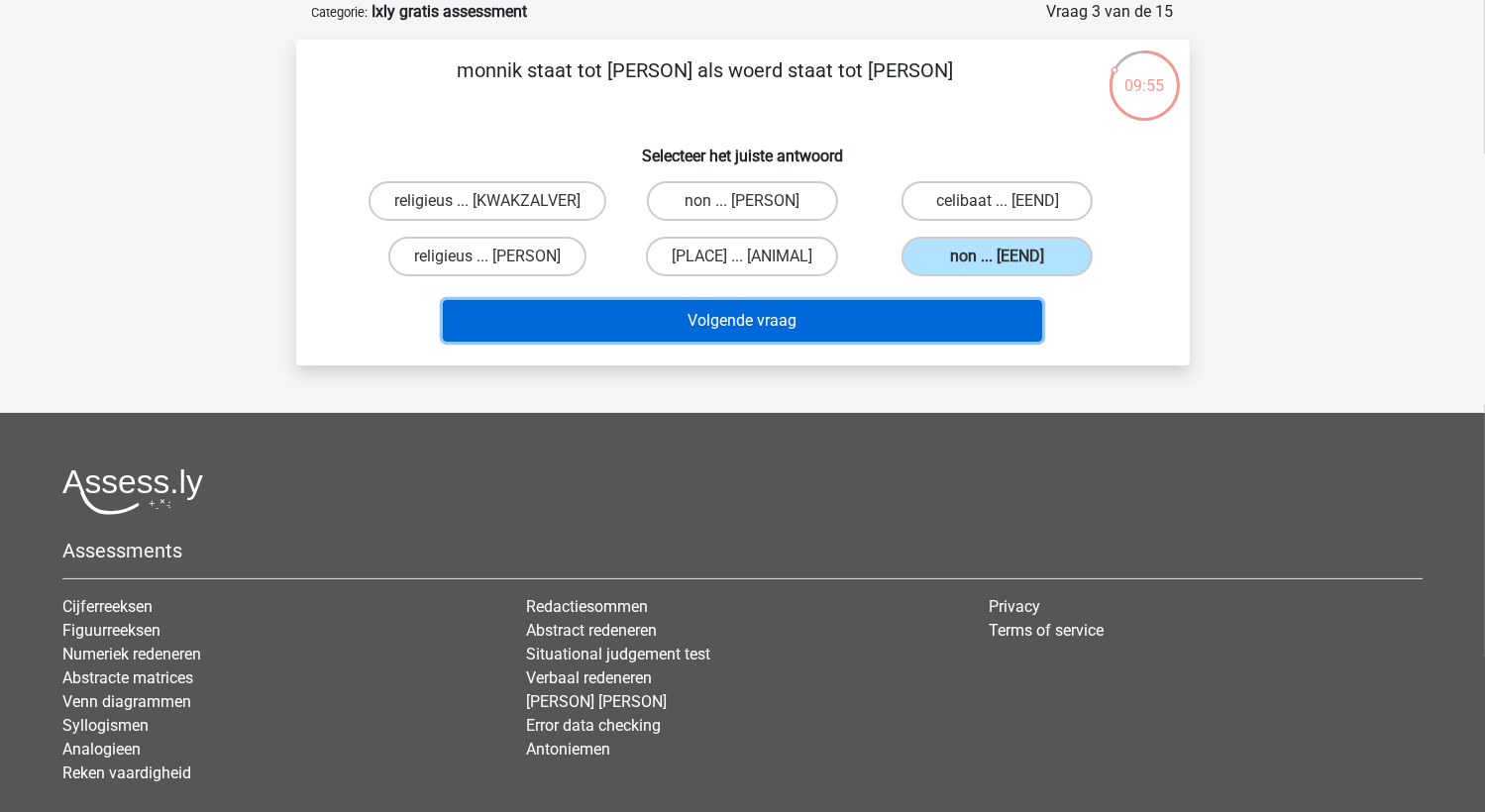 click on "Volgende vraag" at bounding box center [742, 321] 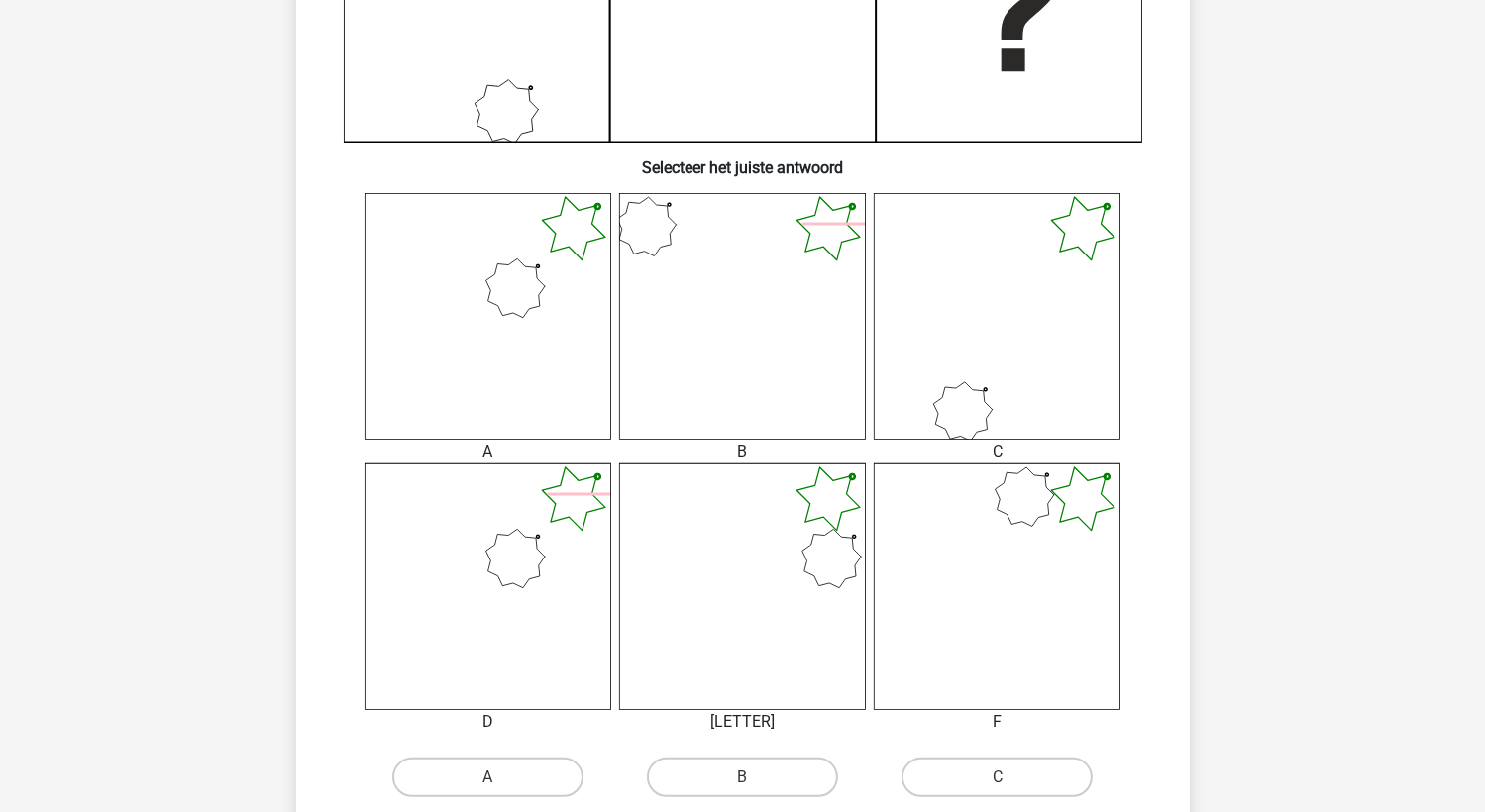 scroll, scrollTop: 601, scrollLeft: 0, axis: vertical 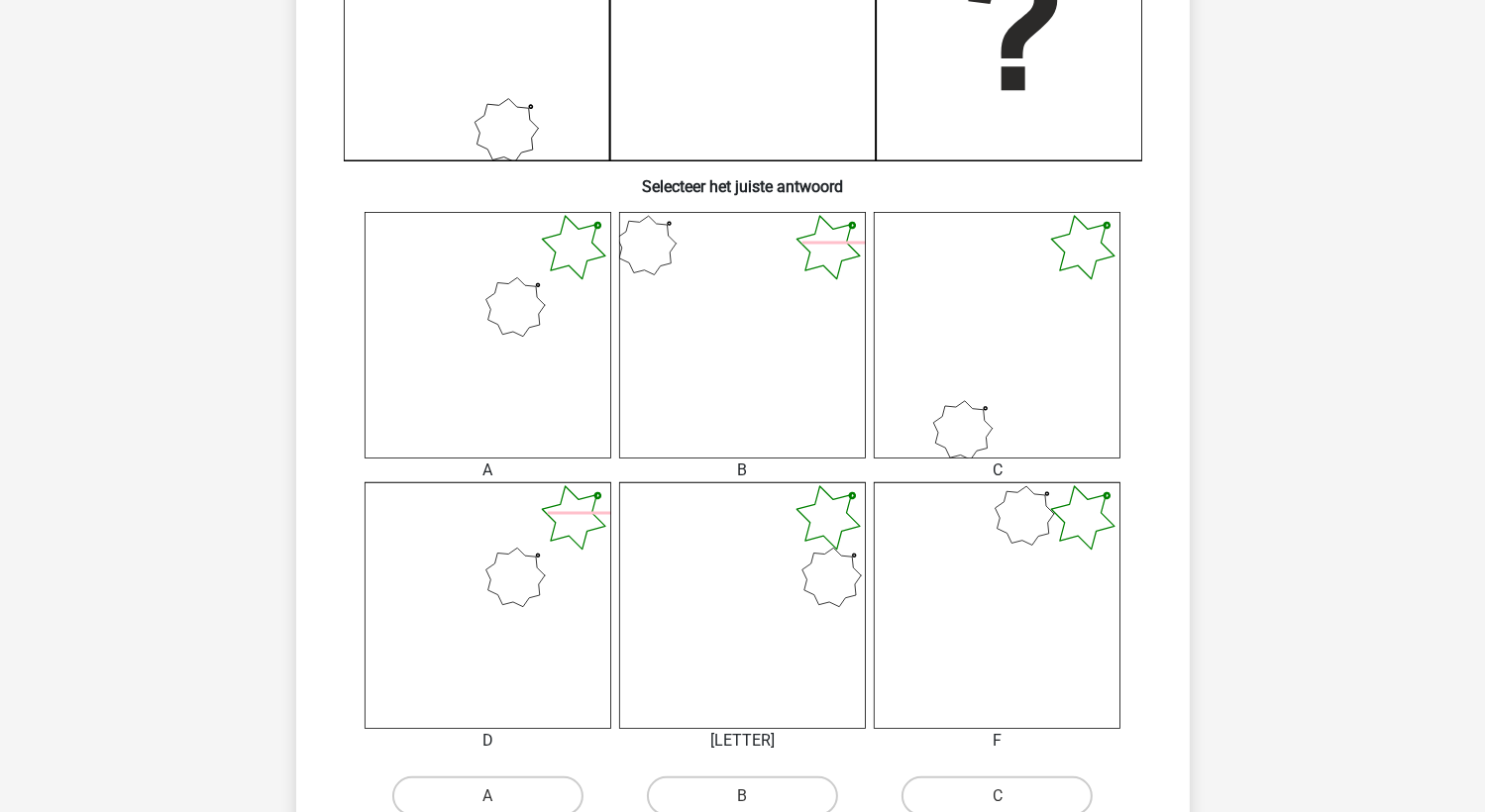 click at bounding box center (487, 335) 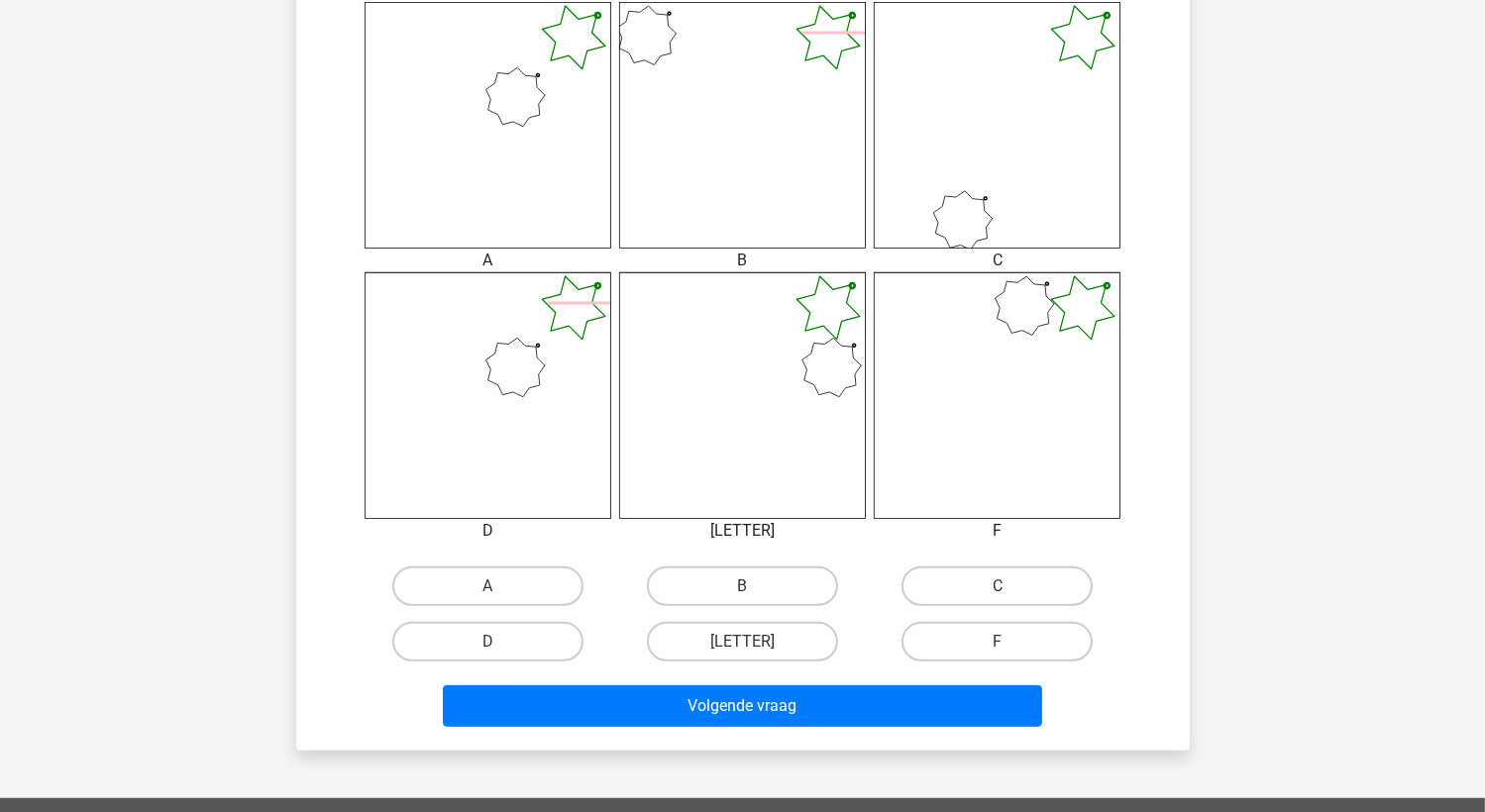 scroll, scrollTop: 822, scrollLeft: 0, axis: vertical 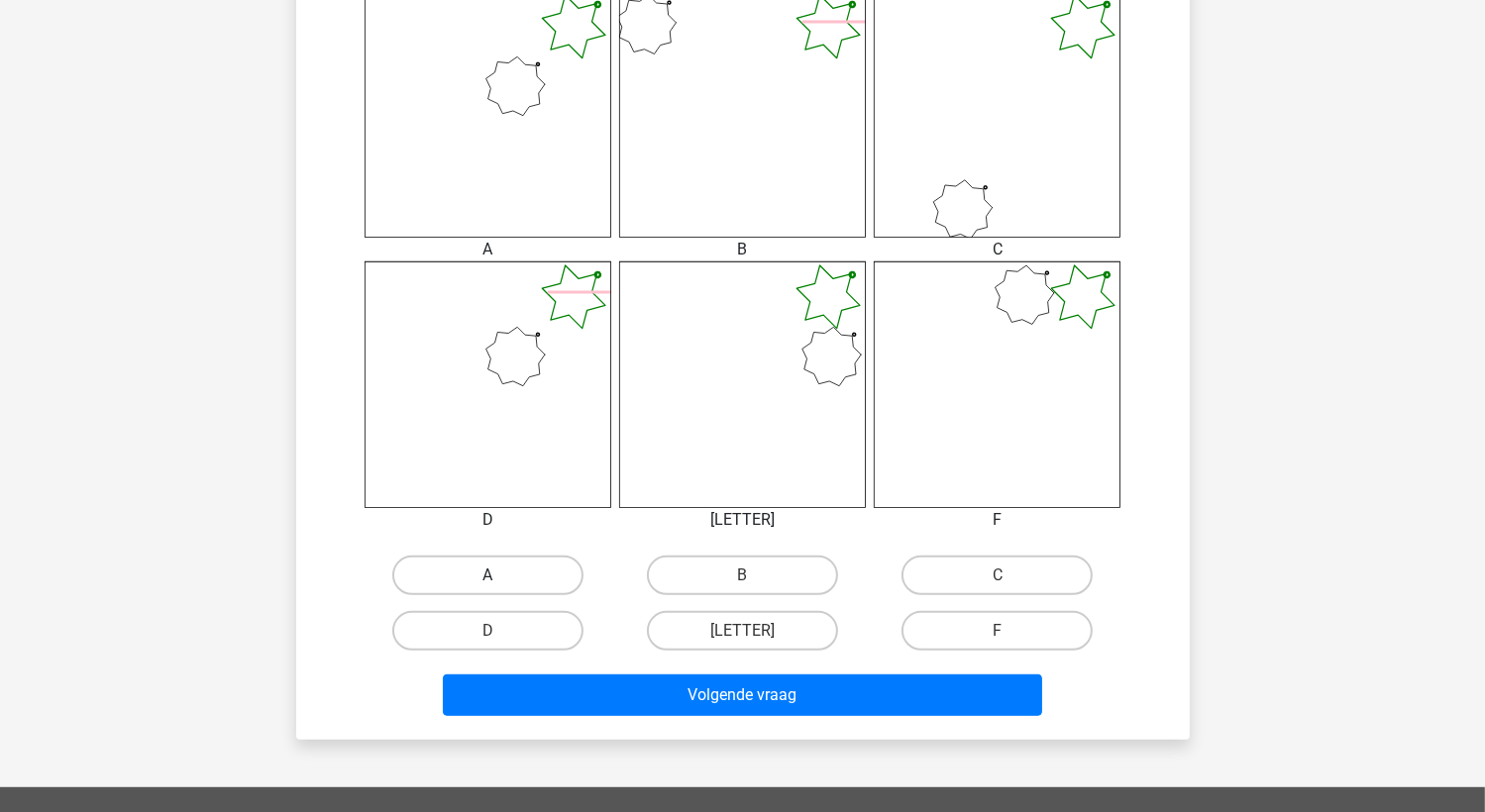 click on "A" at bounding box center [487, 575] 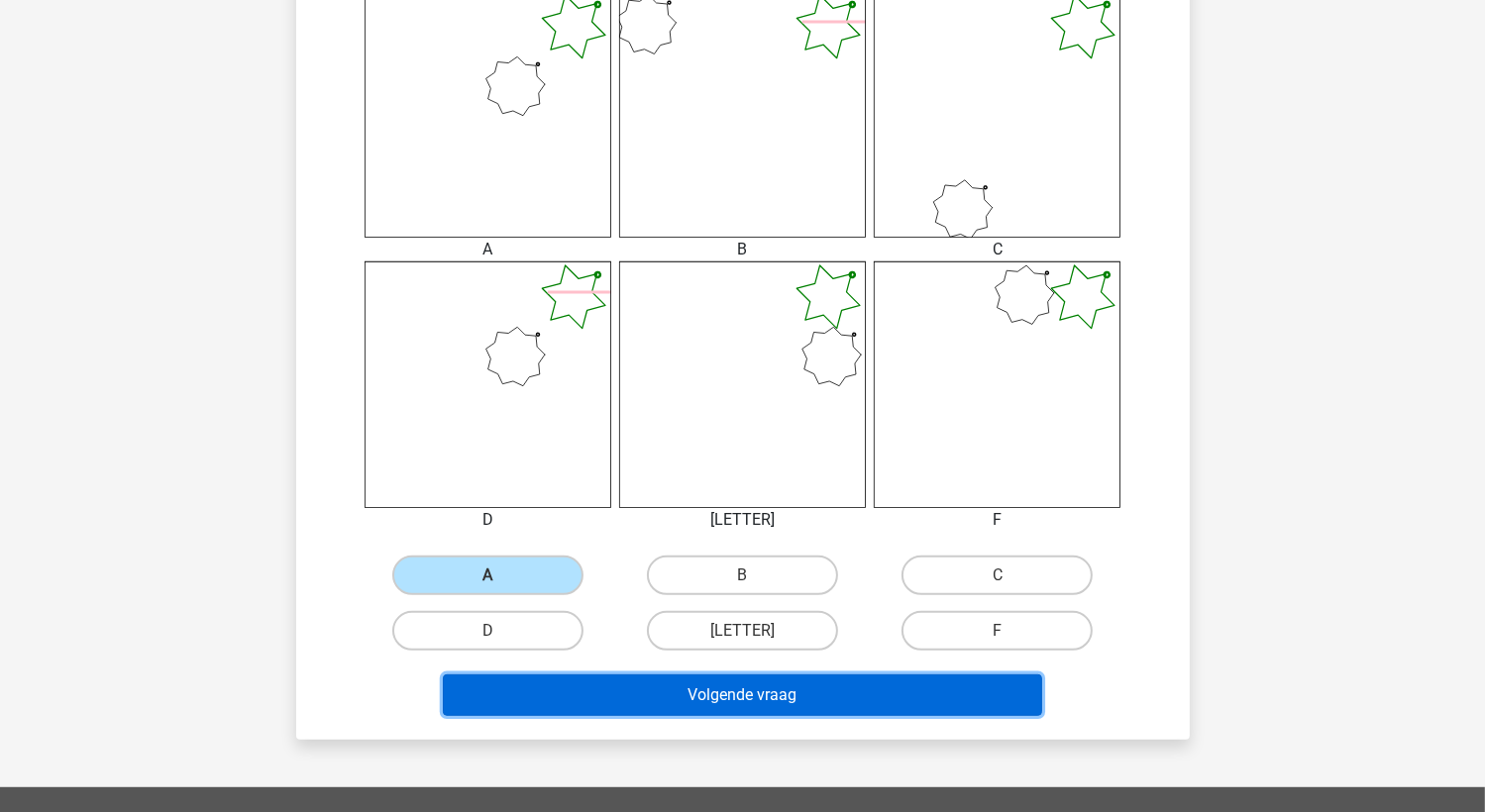 click on "Volgende vraag" at bounding box center [742, 695] 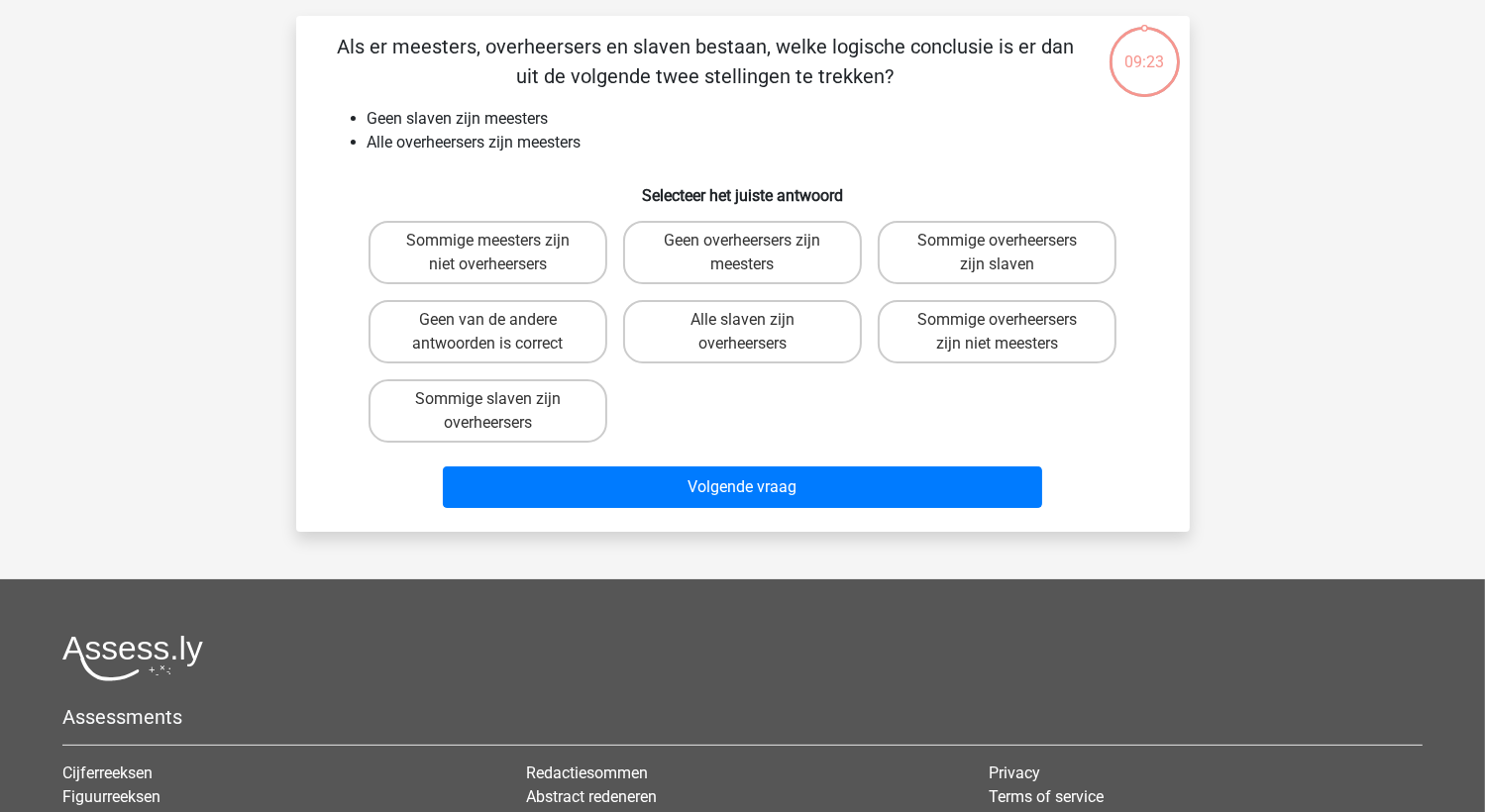 scroll, scrollTop: 99, scrollLeft: 0, axis: vertical 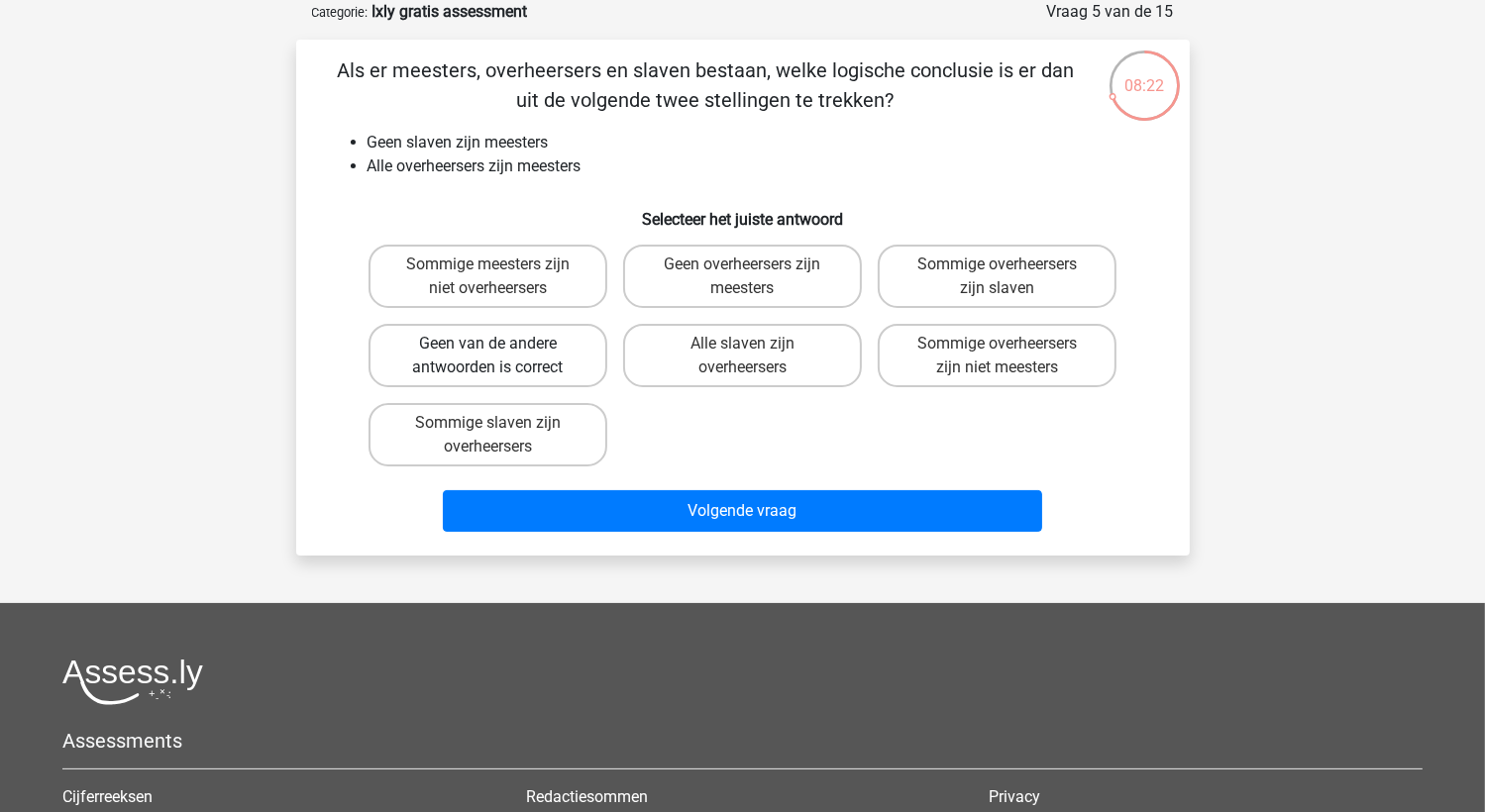 click on "Geen van de andere antwoorden is correct" at bounding box center (487, 355) 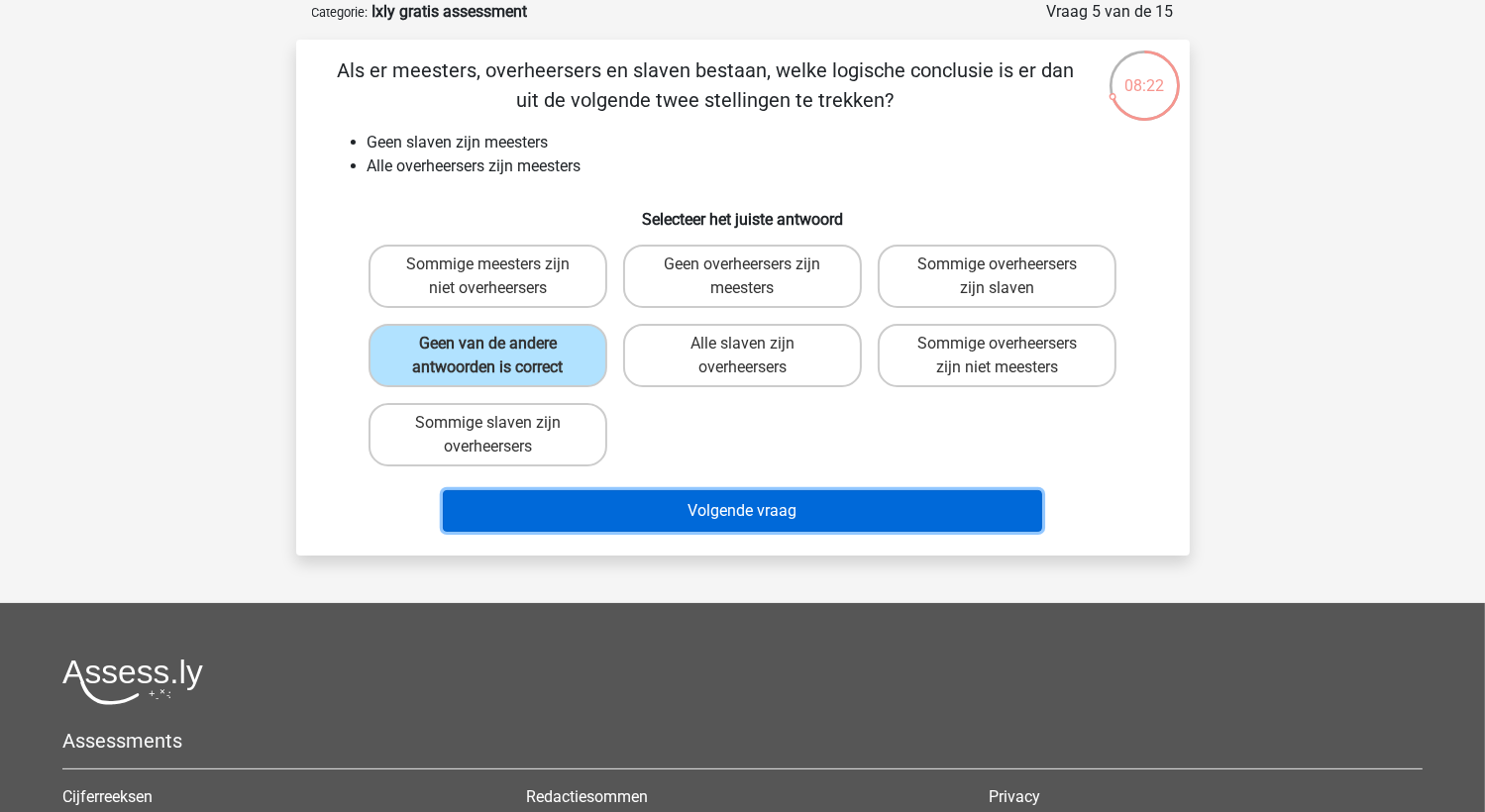click on "Volgende vraag" at bounding box center [742, 511] 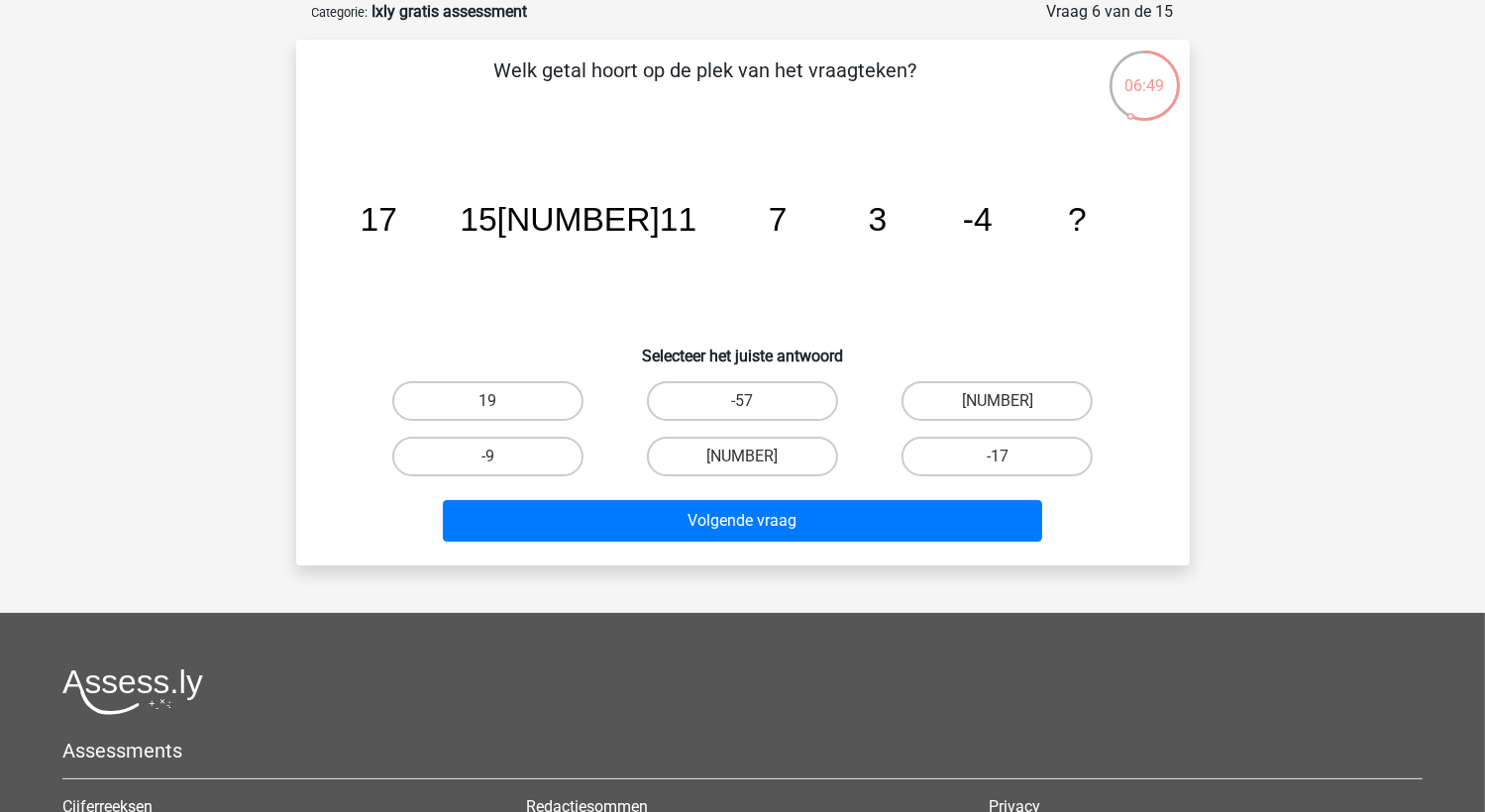 click on "Volgende vraag" at bounding box center [743, 517] 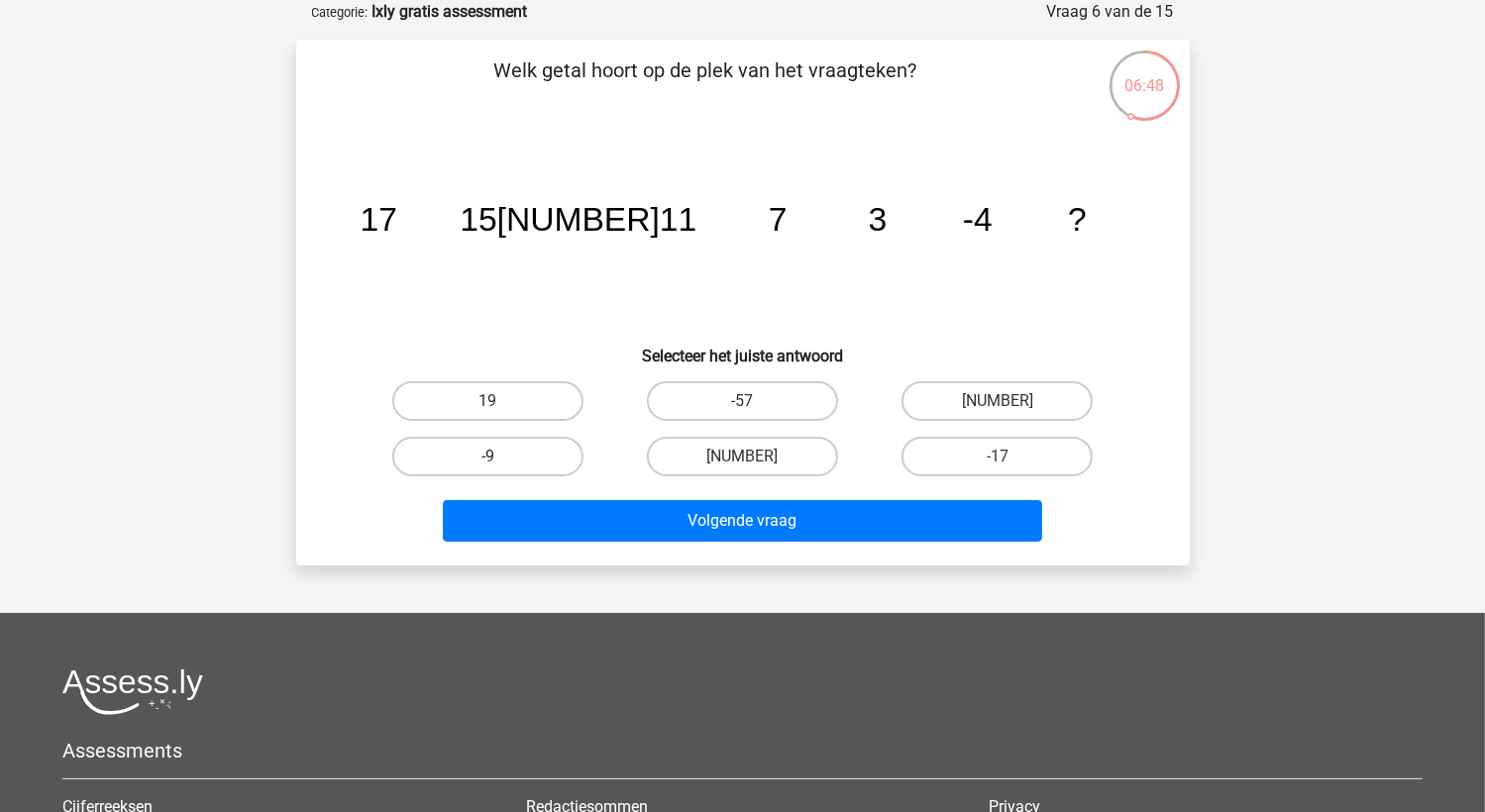 click on "-9" at bounding box center (487, 457) 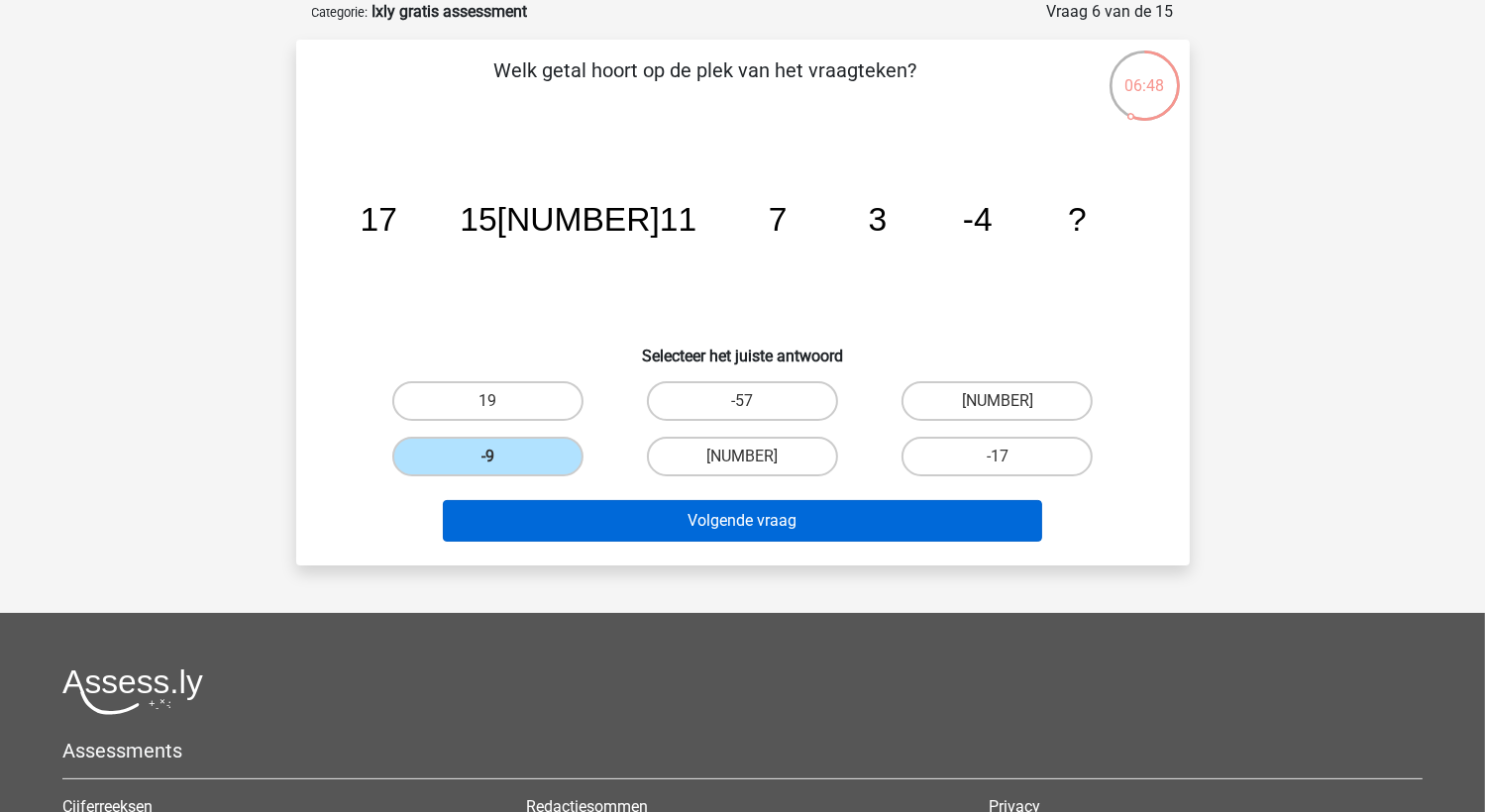 click on "Volgende vraag" at bounding box center (742, 521) 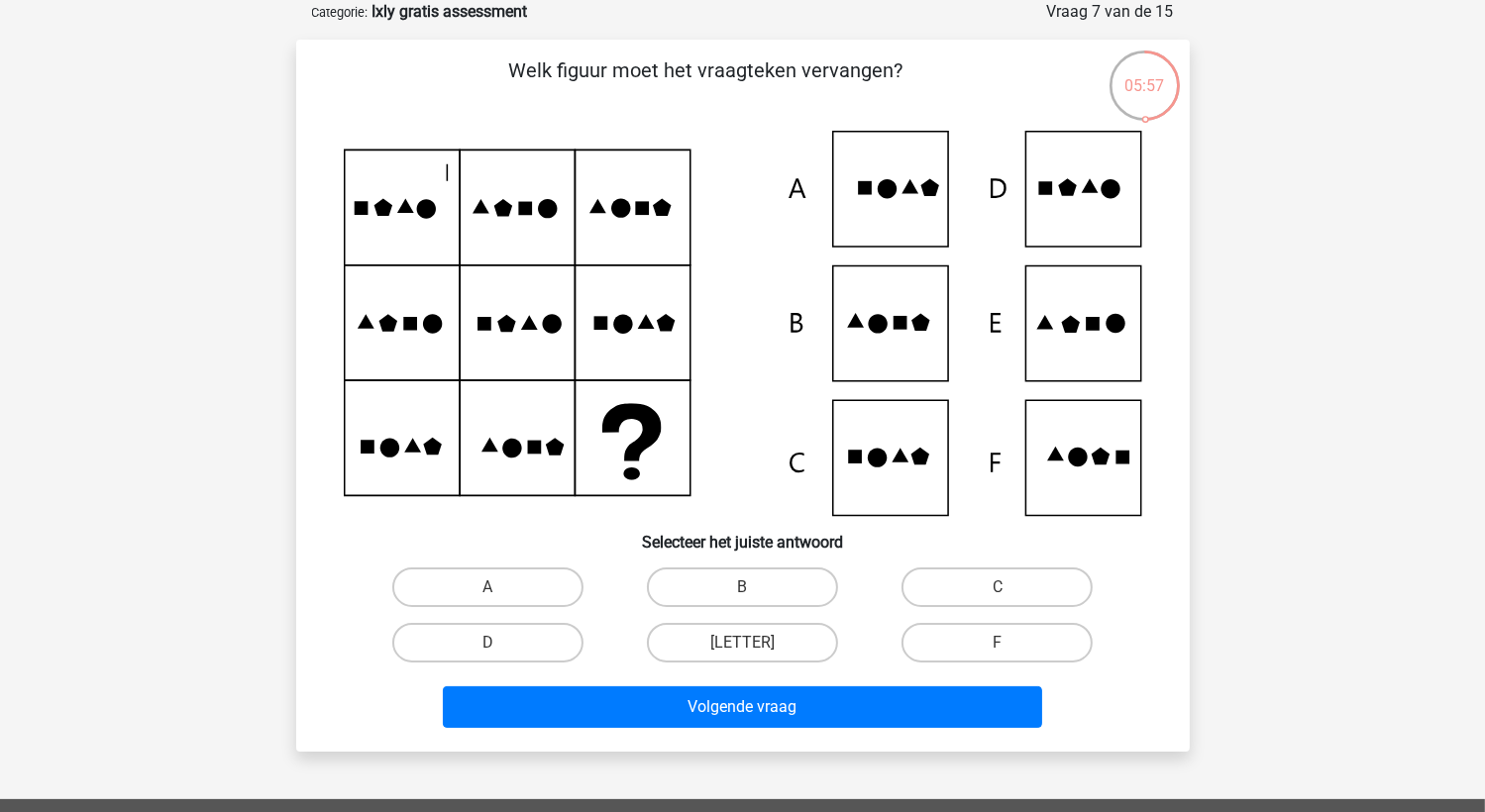 click on "[LETTER]" at bounding box center [742, 643] 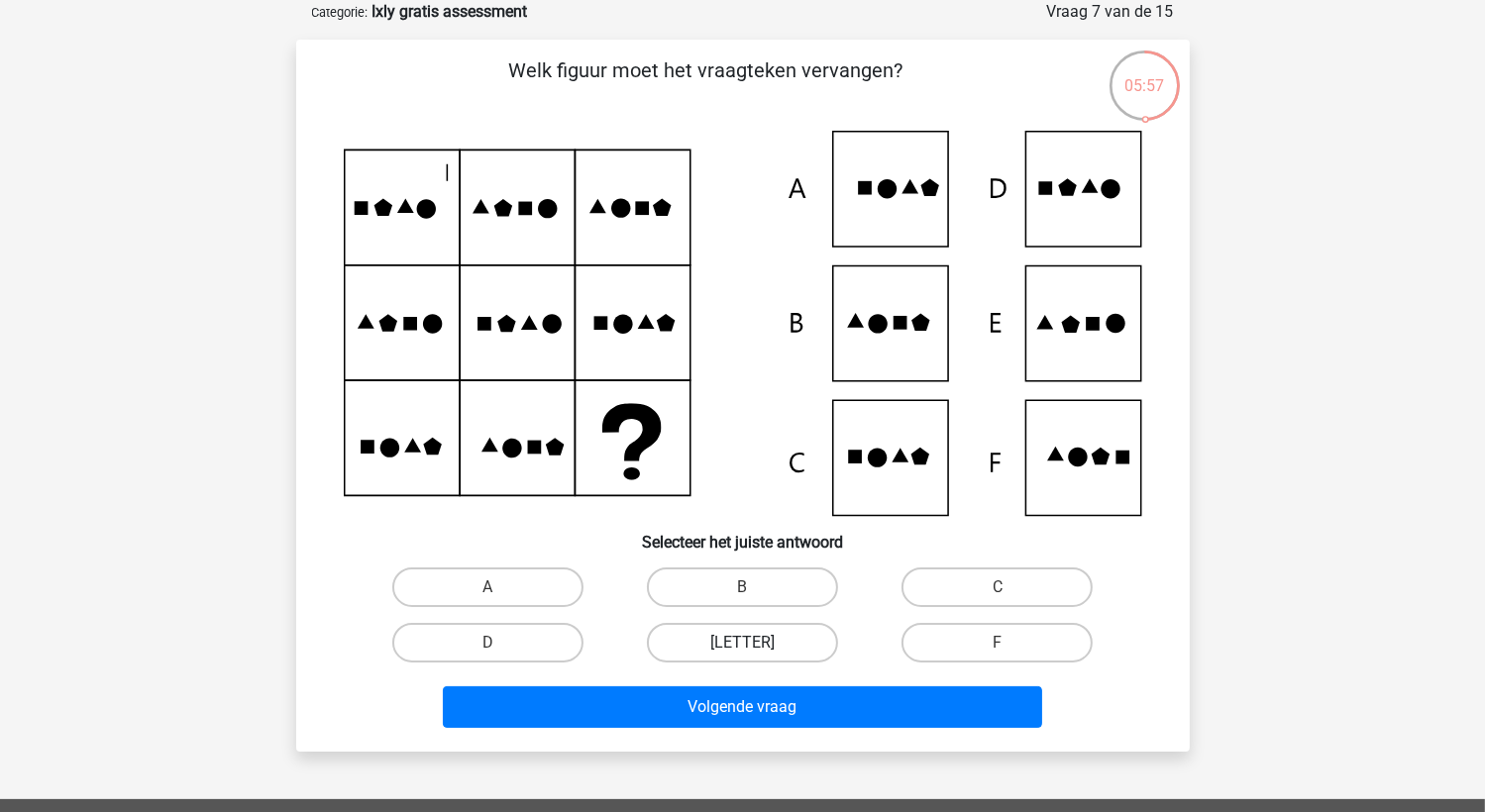 click on "[LETTER]" at bounding box center (748, 649) 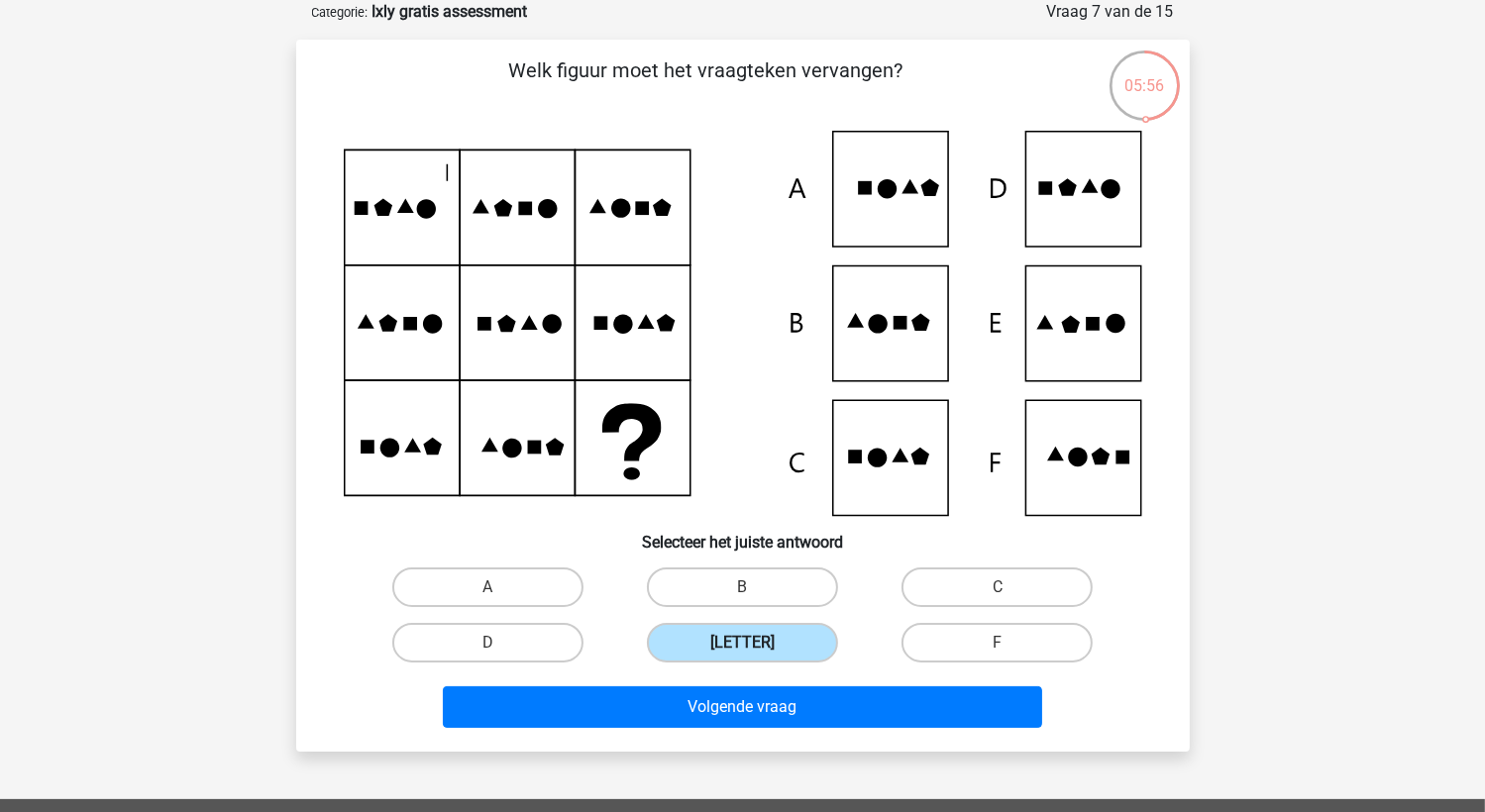 click on "Volgende vraag" at bounding box center [742, 707] 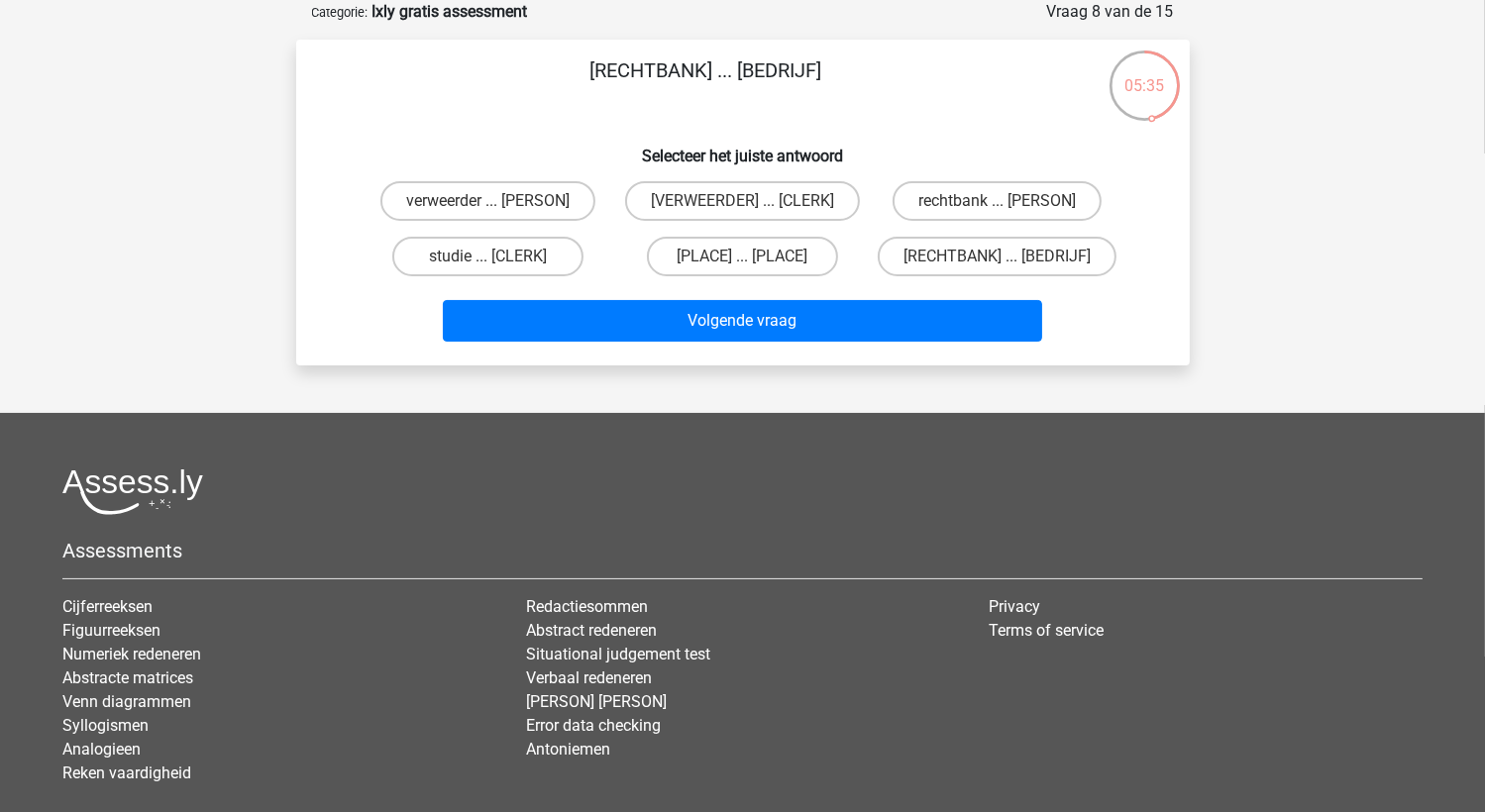 click on "rechtbank ... [PERSON]" at bounding box center (997, 201) 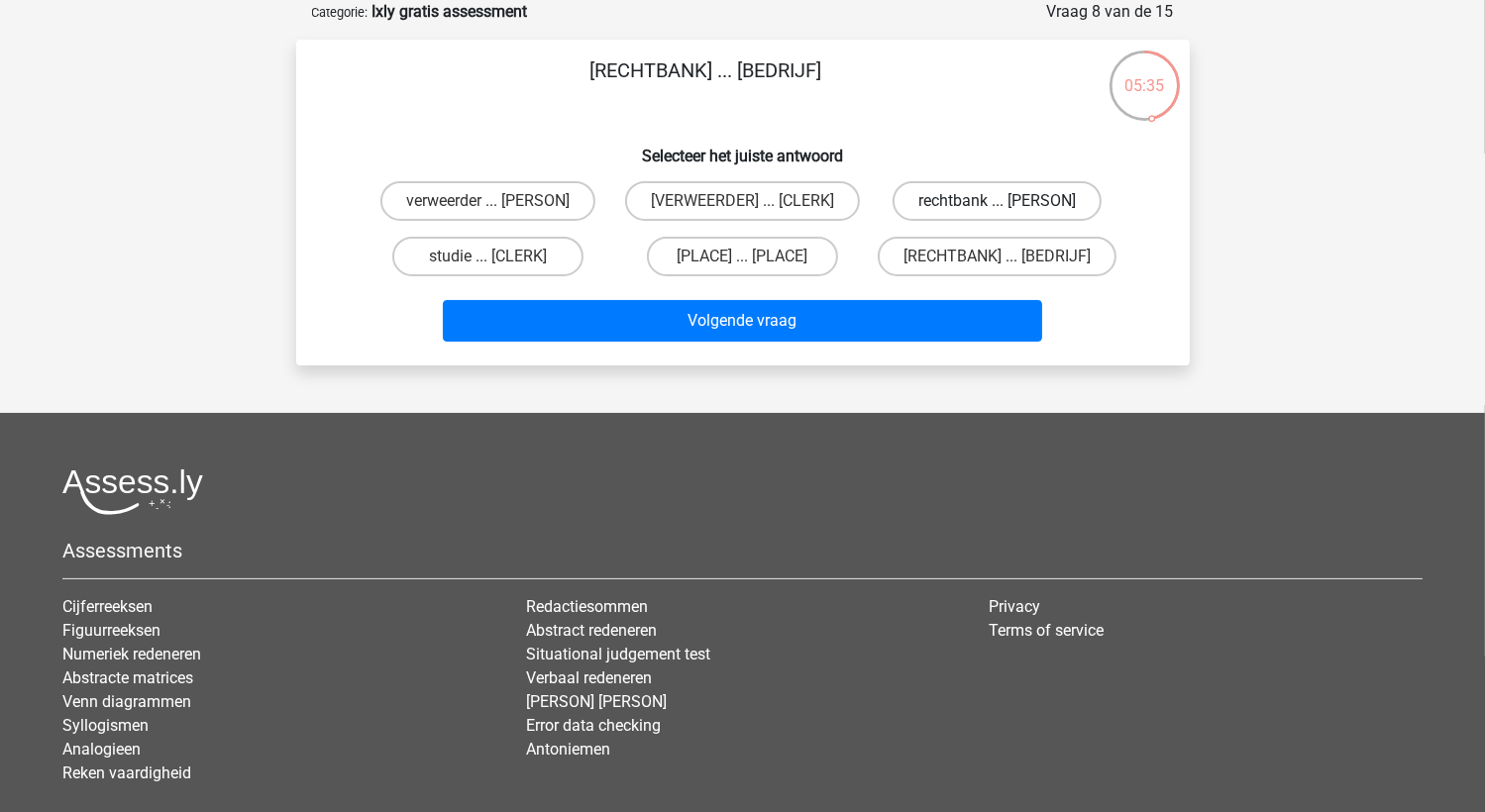 click on "rechtbank ... [PERSON]" at bounding box center [1004, 207] 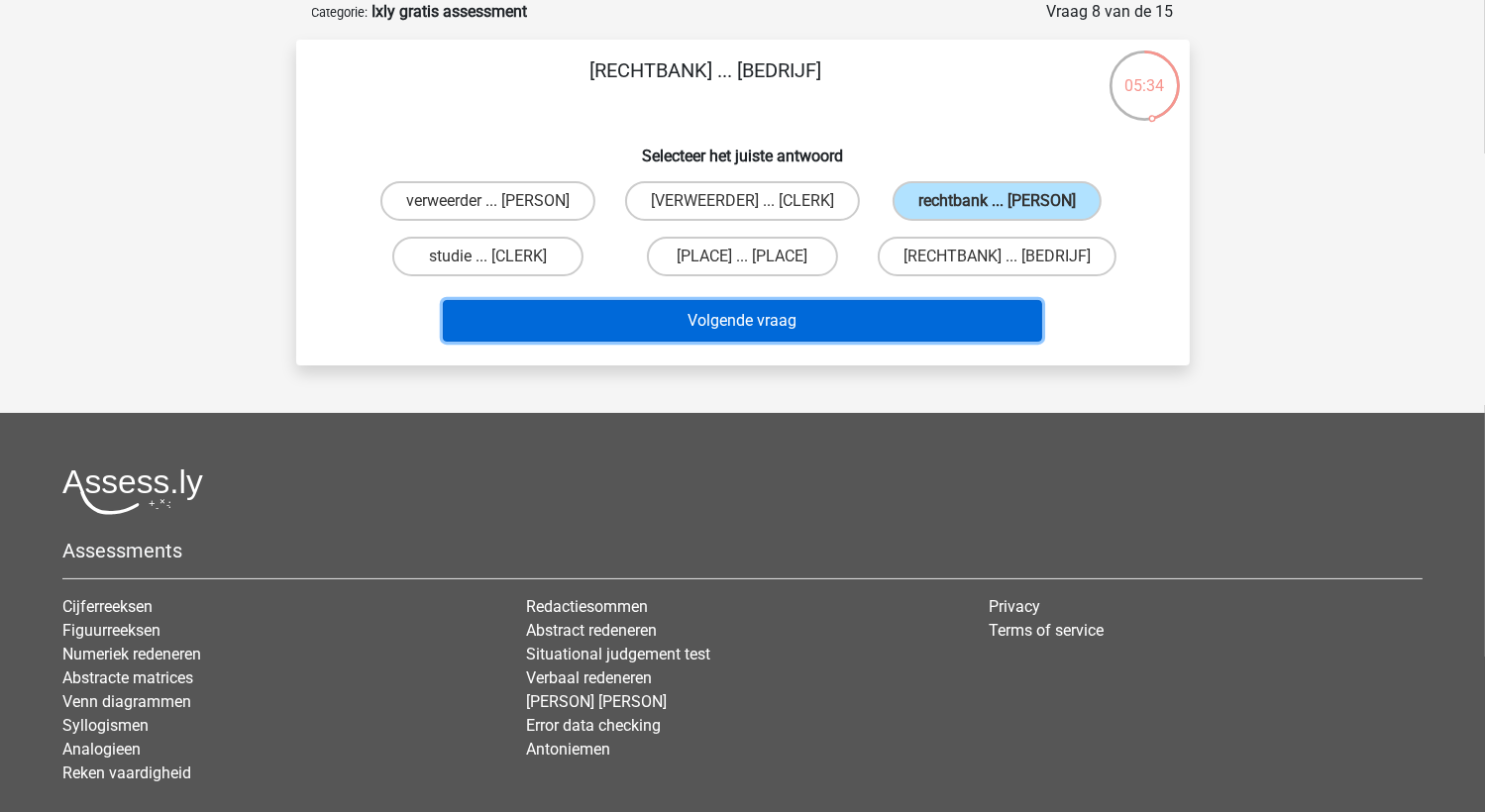 click on "Volgende vraag" at bounding box center [742, 321] 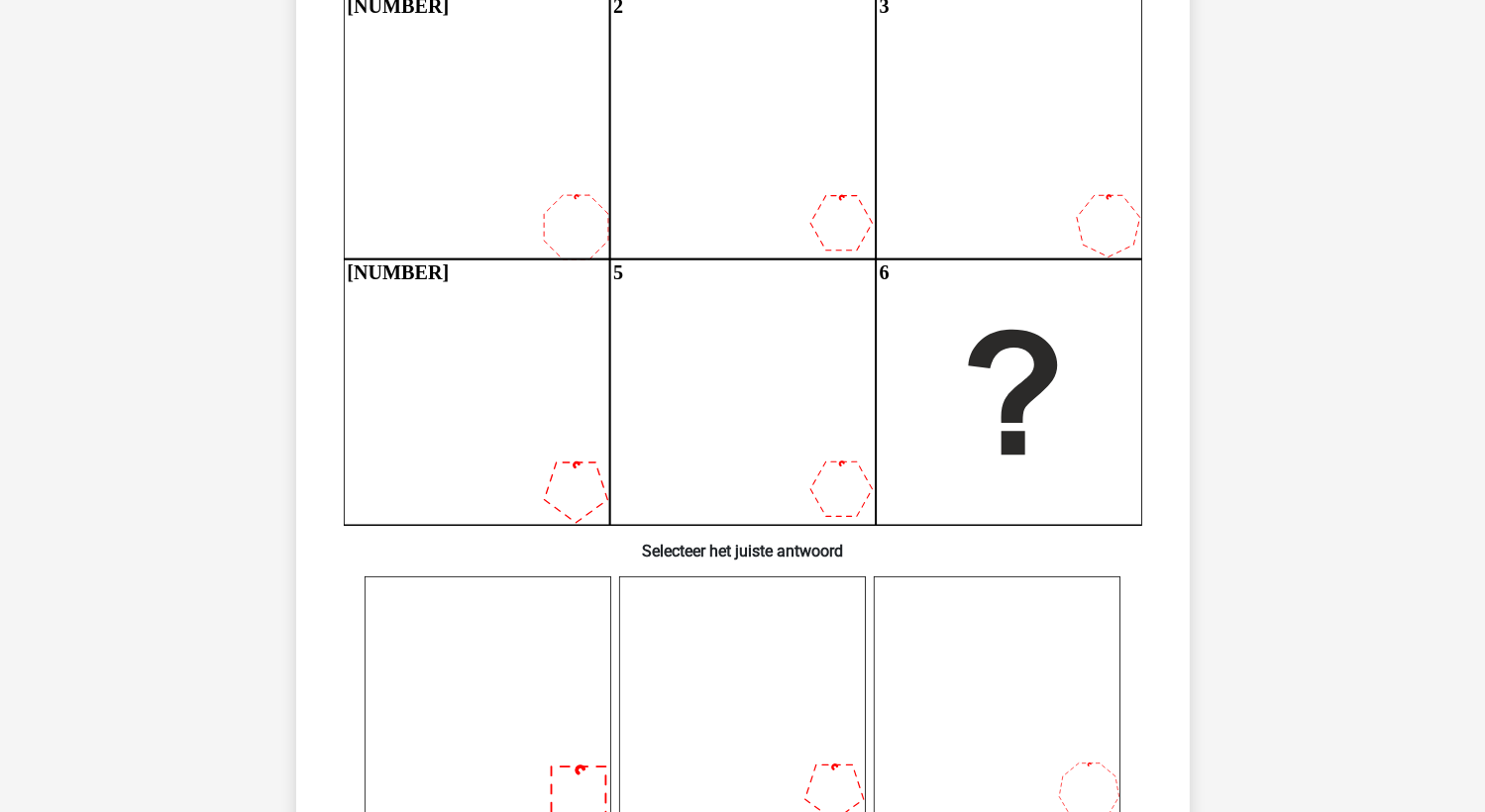 scroll, scrollTop: 236, scrollLeft: 0, axis: vertical 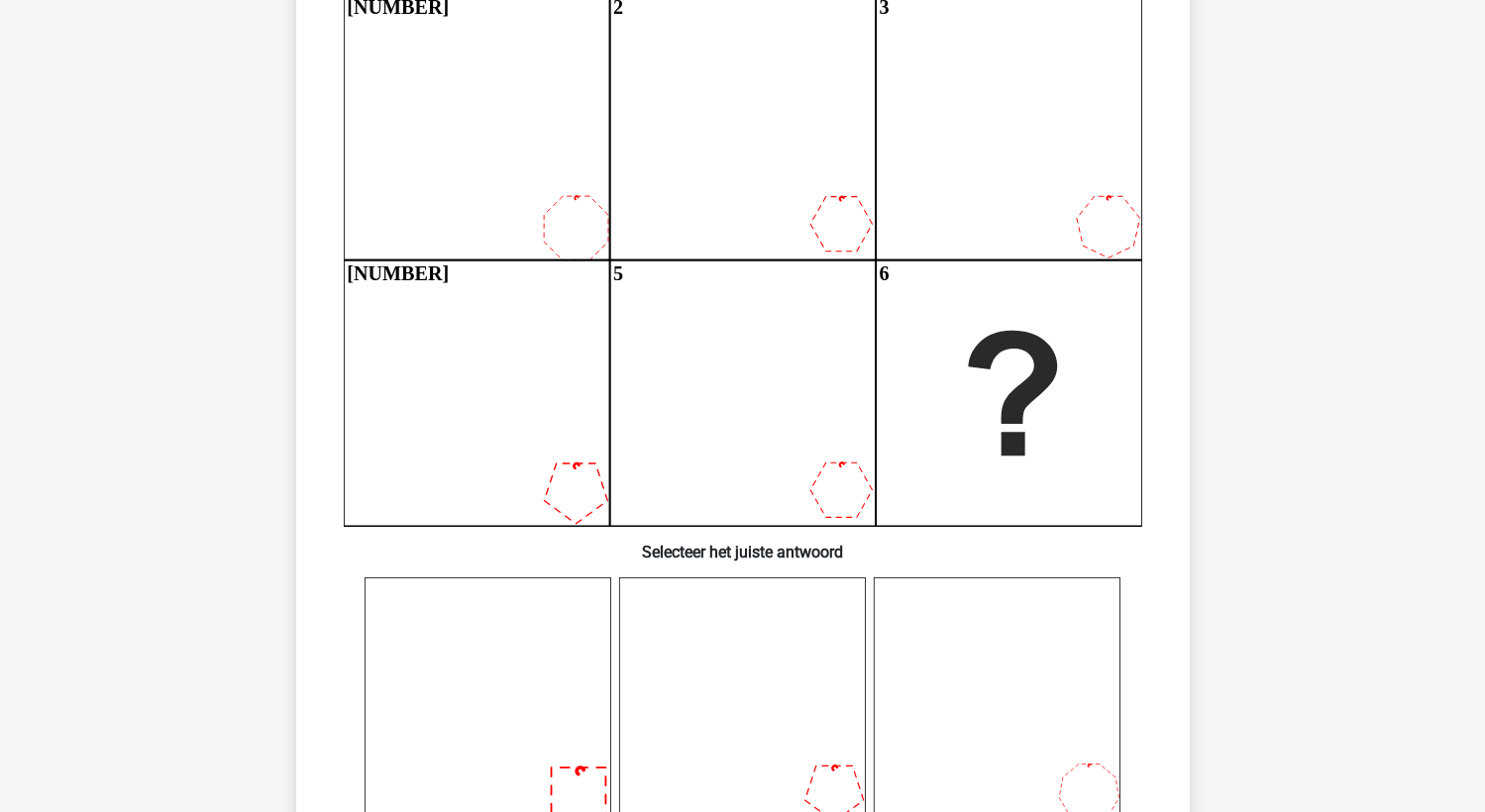 click on "Selecteer het juiste antwoord" at bounding box center (743, 544) 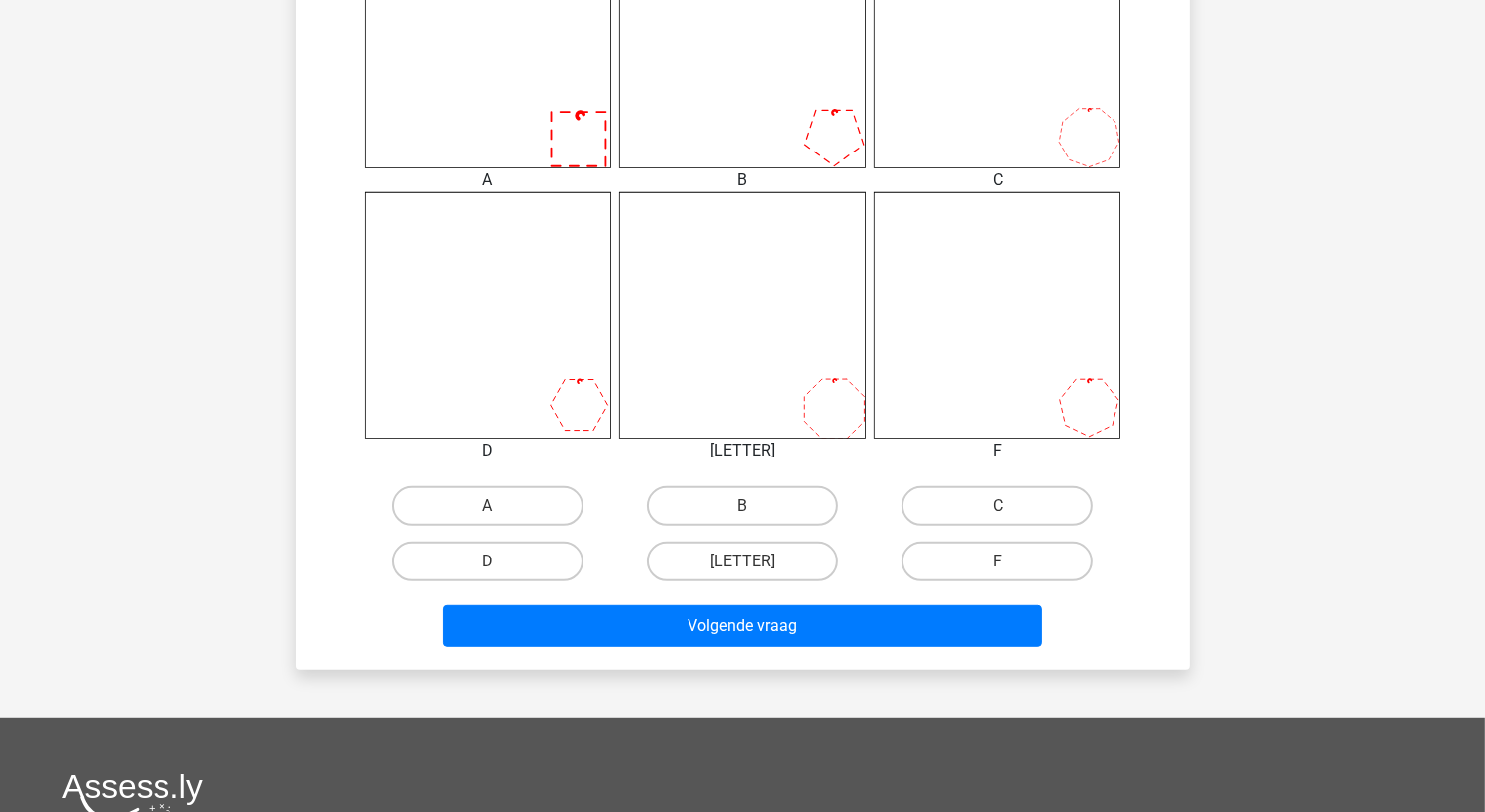 scroll, scrollTop: 961, scrollLeft: 0, axis: vertical 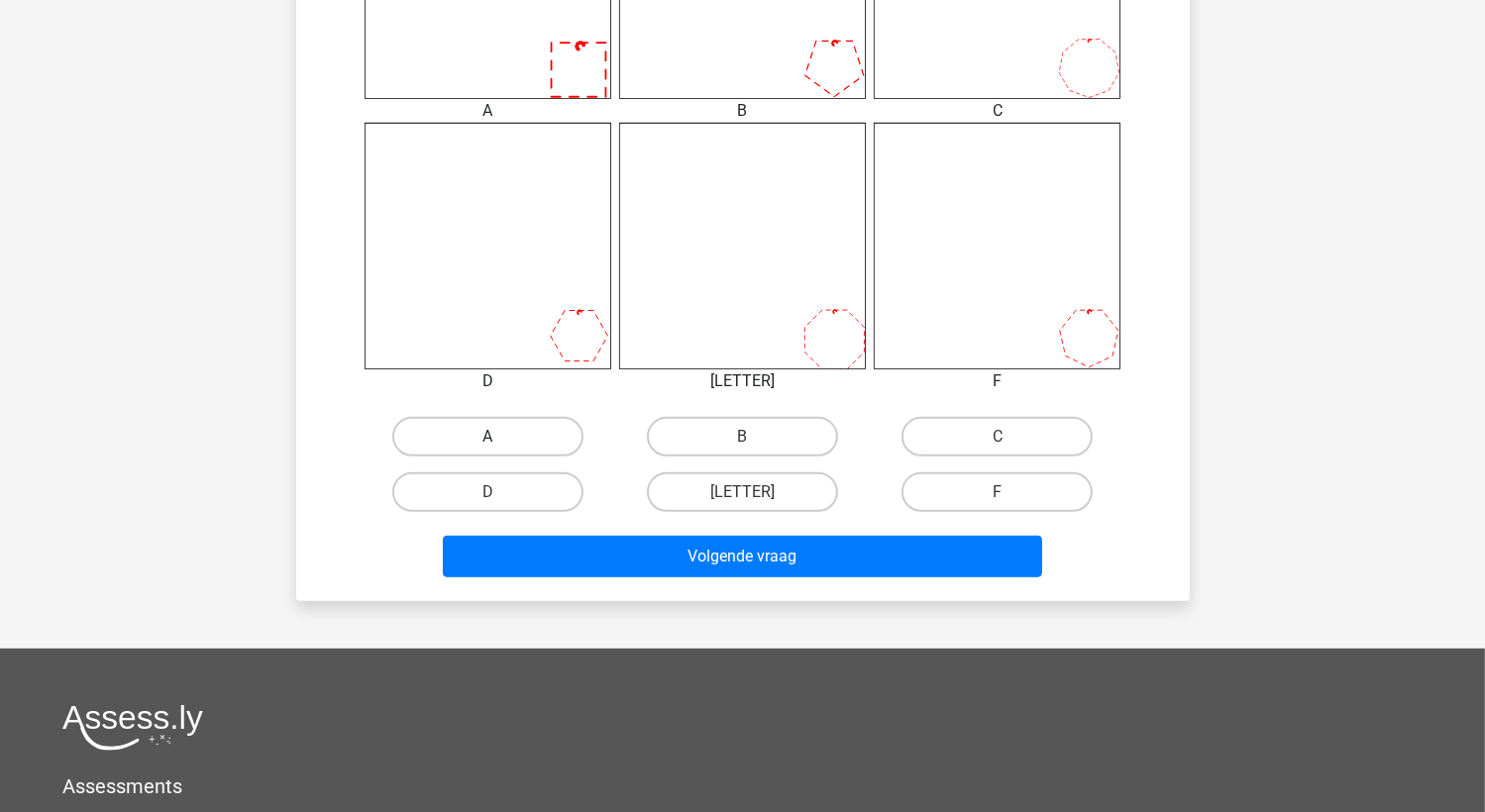 click on "A" at bounding box center (487, 437) 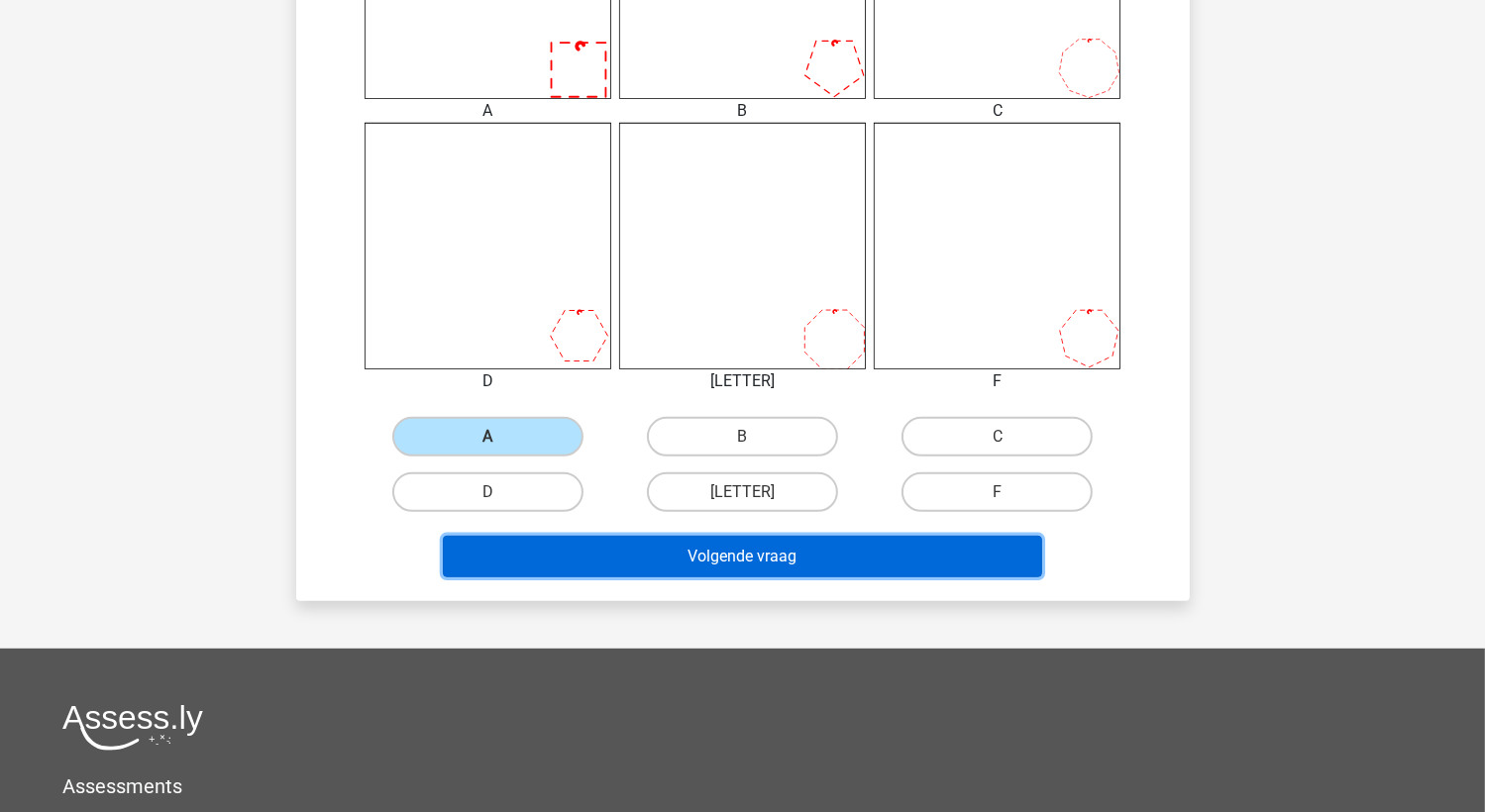 click on "Volgende vraag" at bounding box center [742, 557] 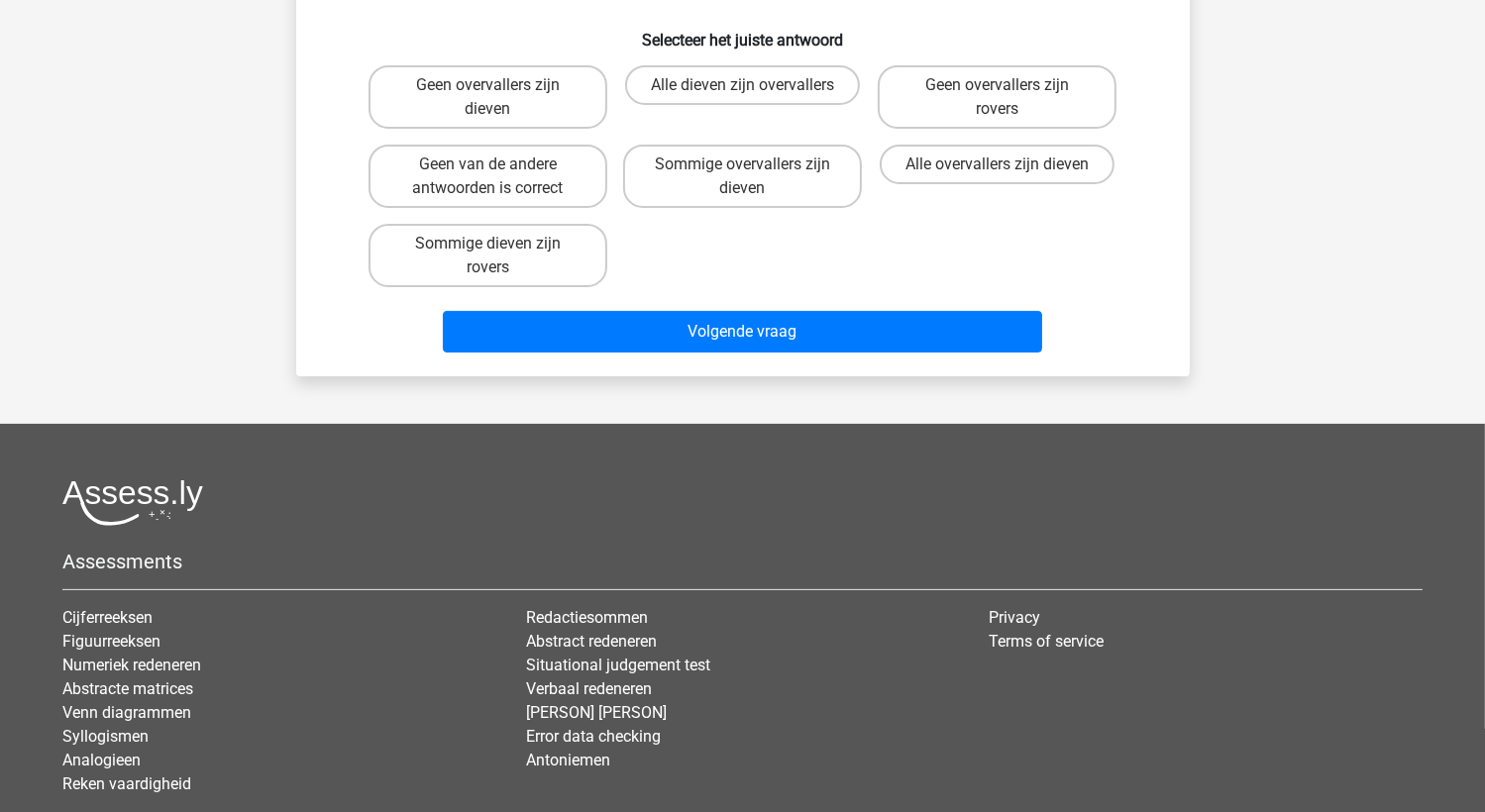 scroll, scrollTop: 99, scrollLeft: 0, axis: vertical 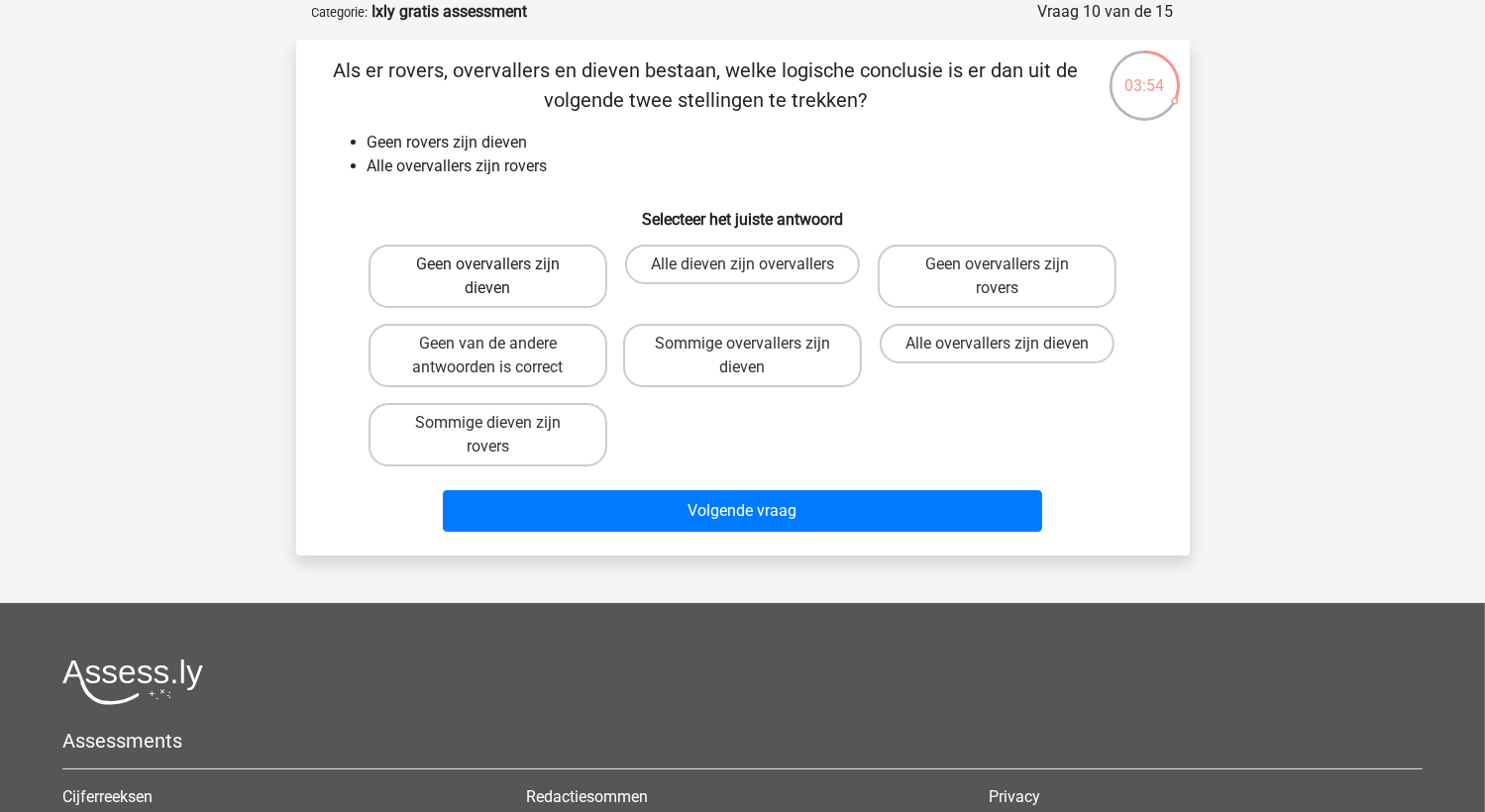 click on "Geen overvallers zijn dieven" at bounding box center [487, 276] 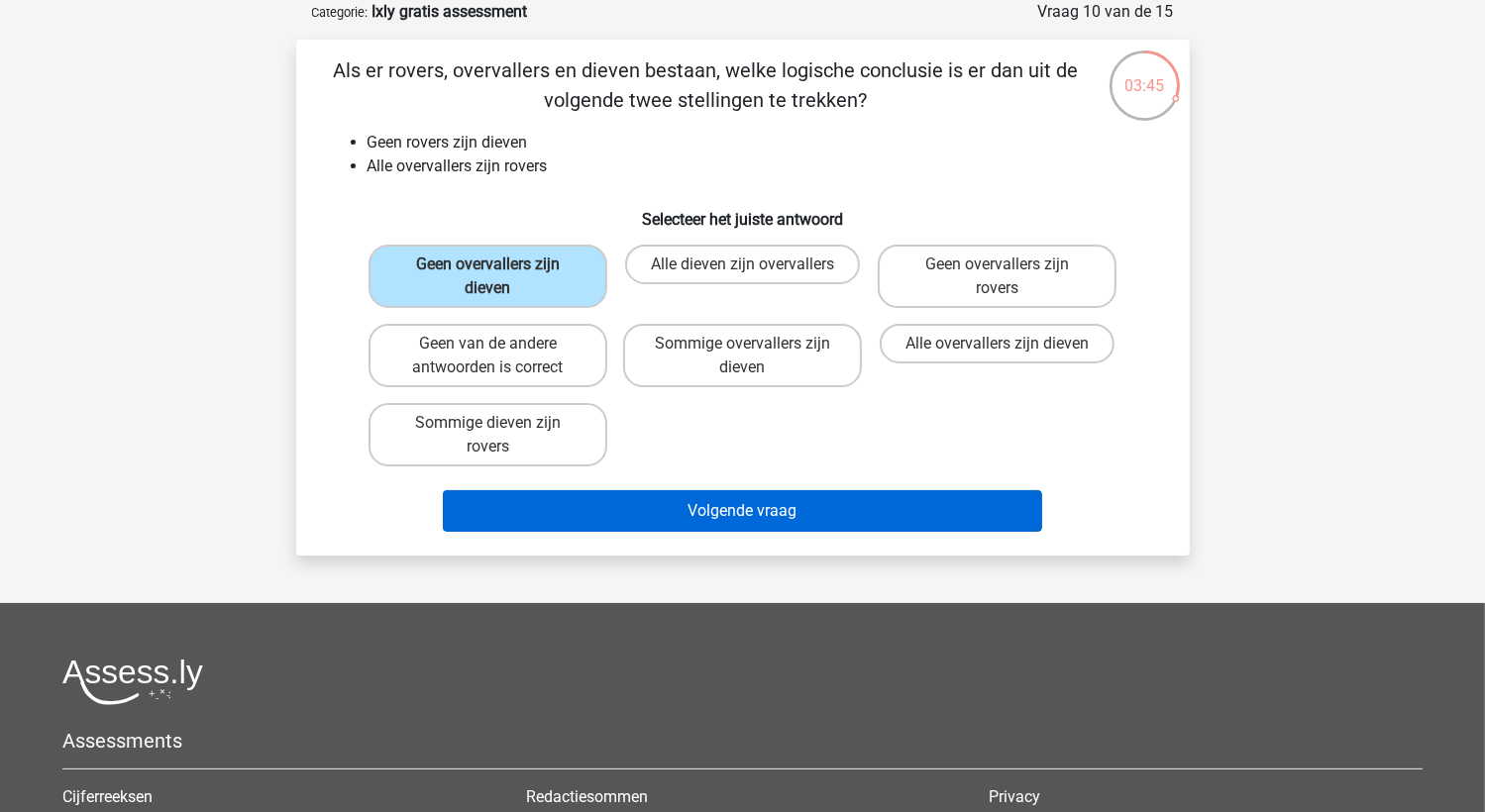 click on "Volgende vraag" at bounding box center [742, 511] 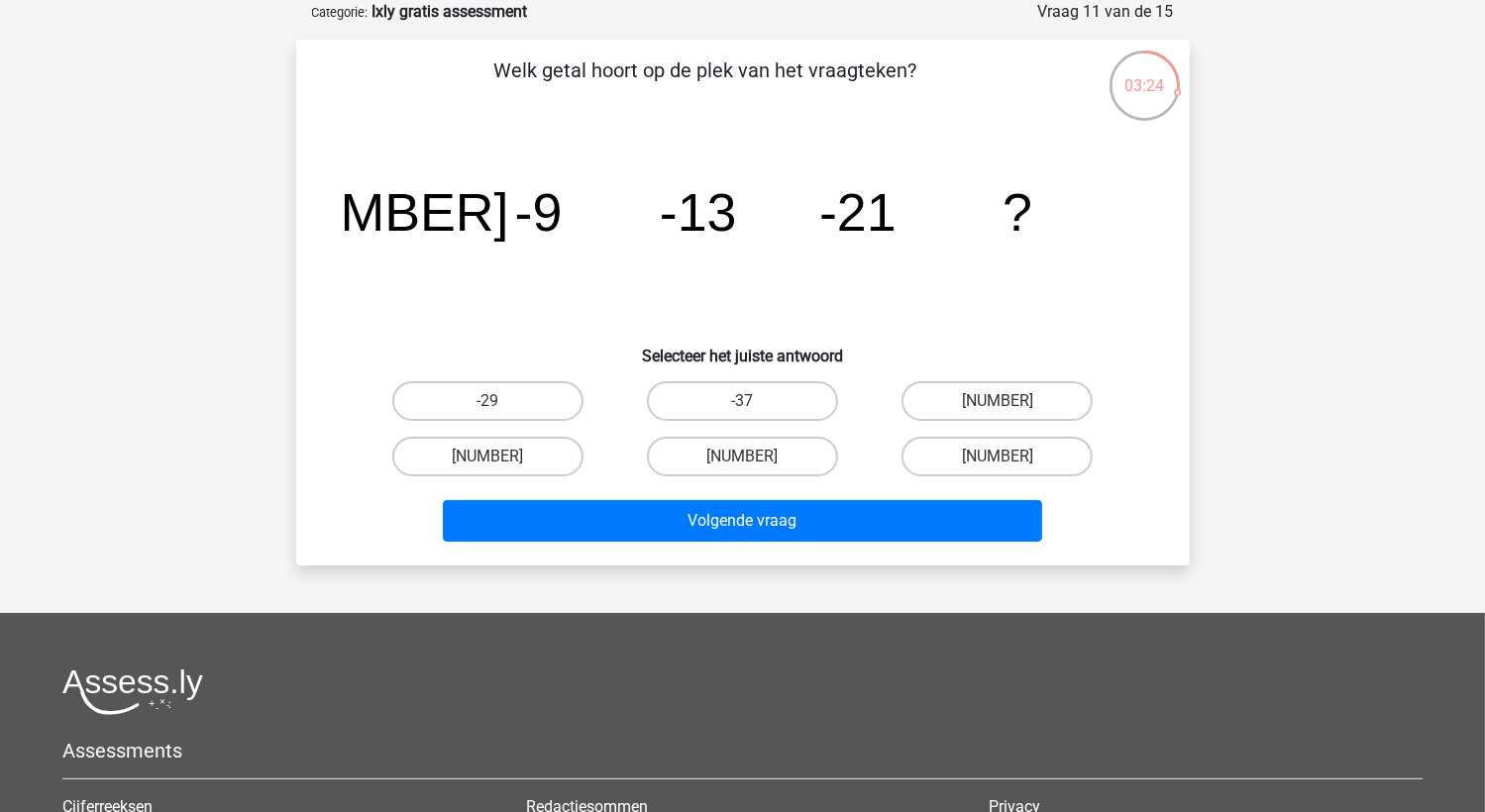 click on "-37" at bounding box center [742, 401] 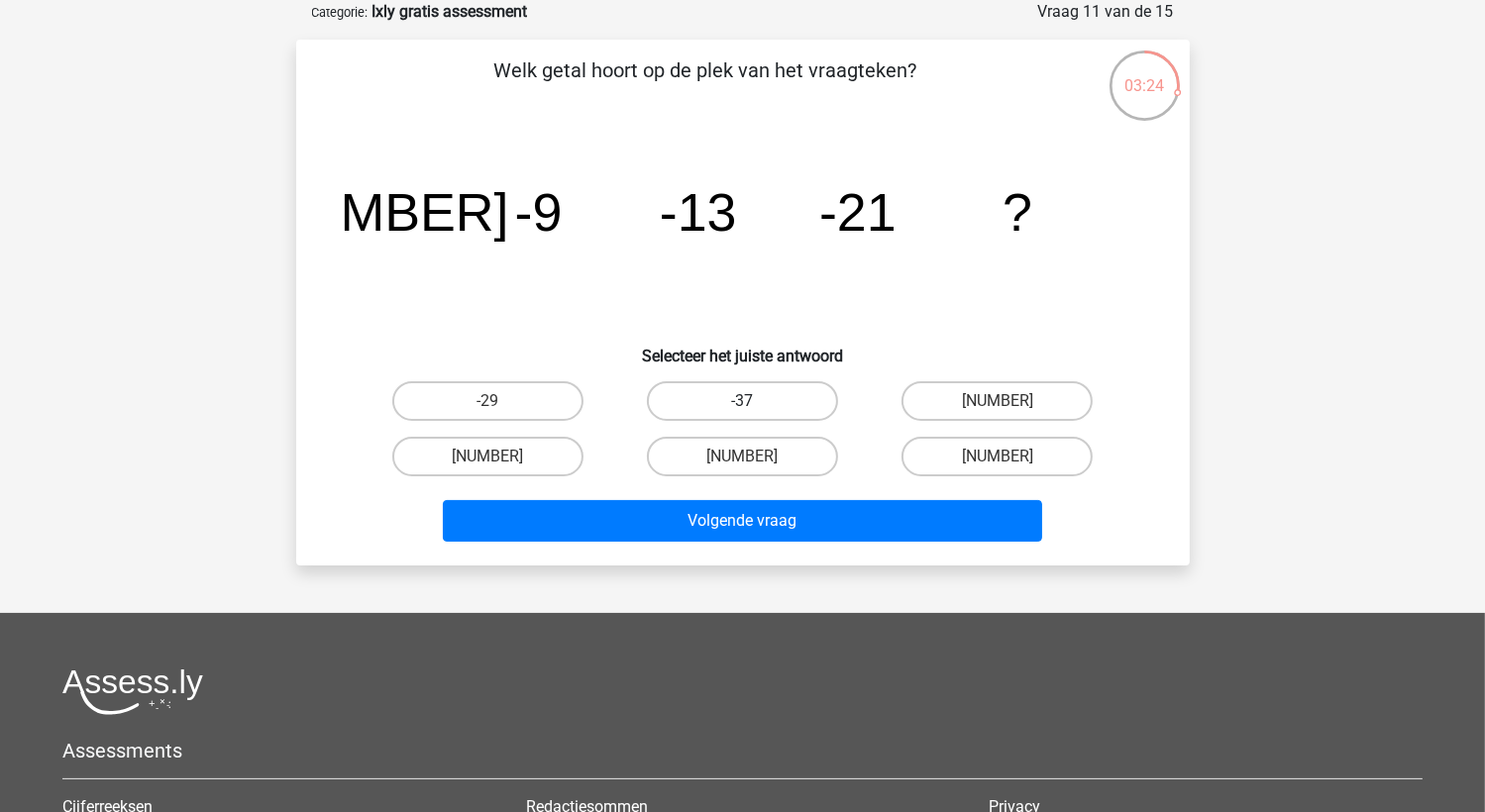 click on "-37" at bounding box center [748, 407] 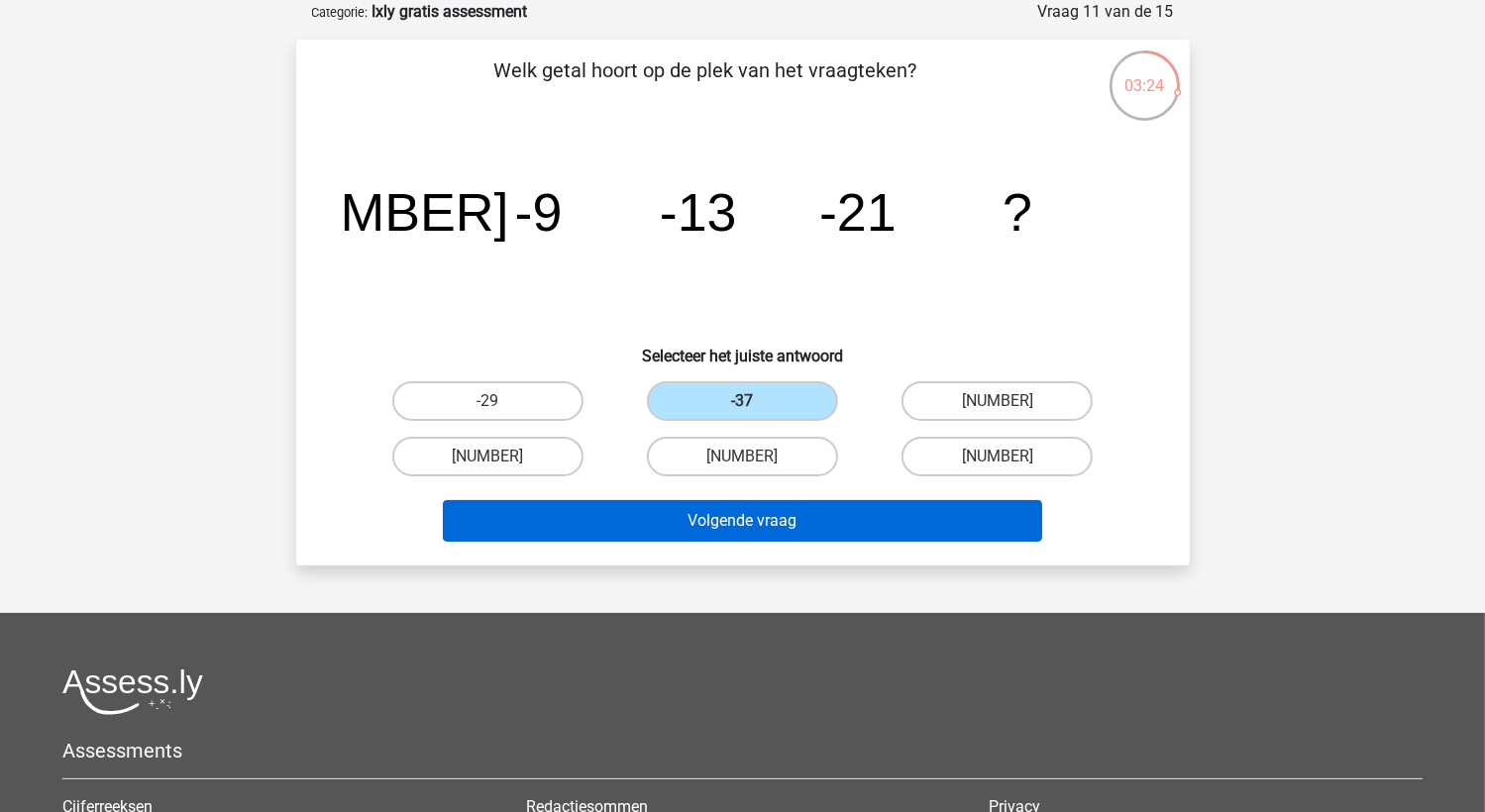 click on "Volgende vraag" at bounding box center [742, 521] 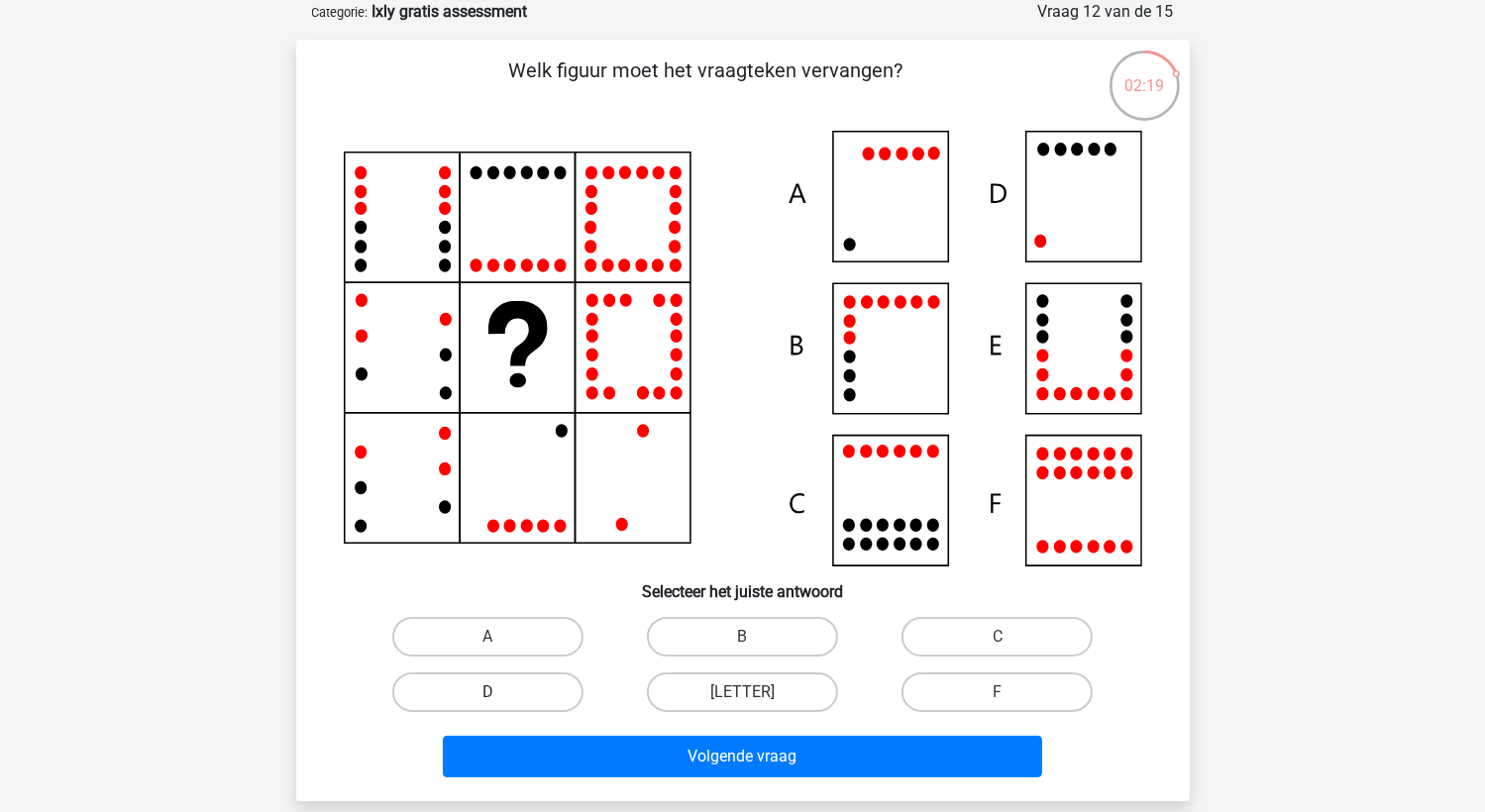 click on "D" at bounding box center (487, 692) 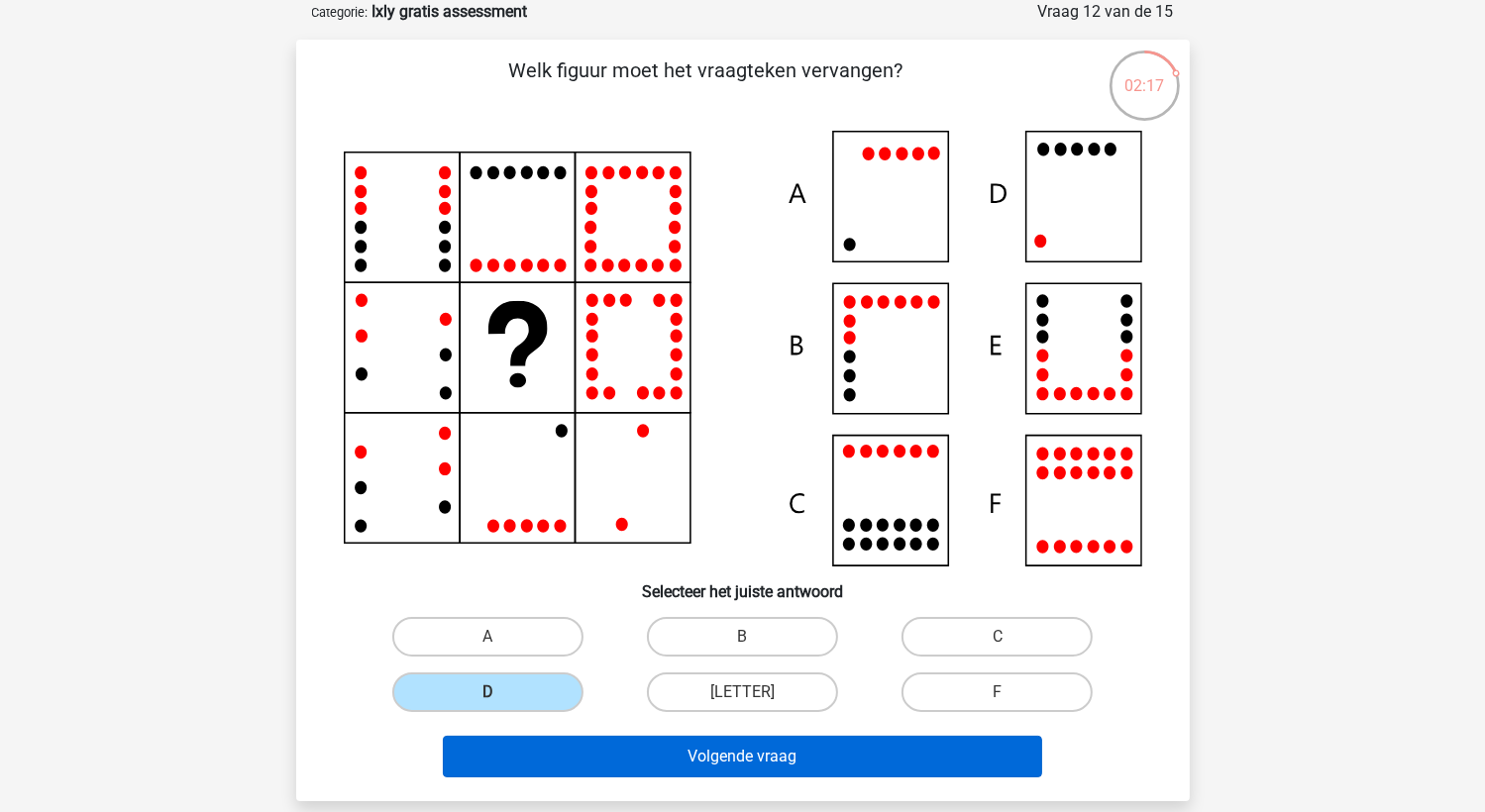 click on "Volgende vraag" at bounding box center [742, 757] 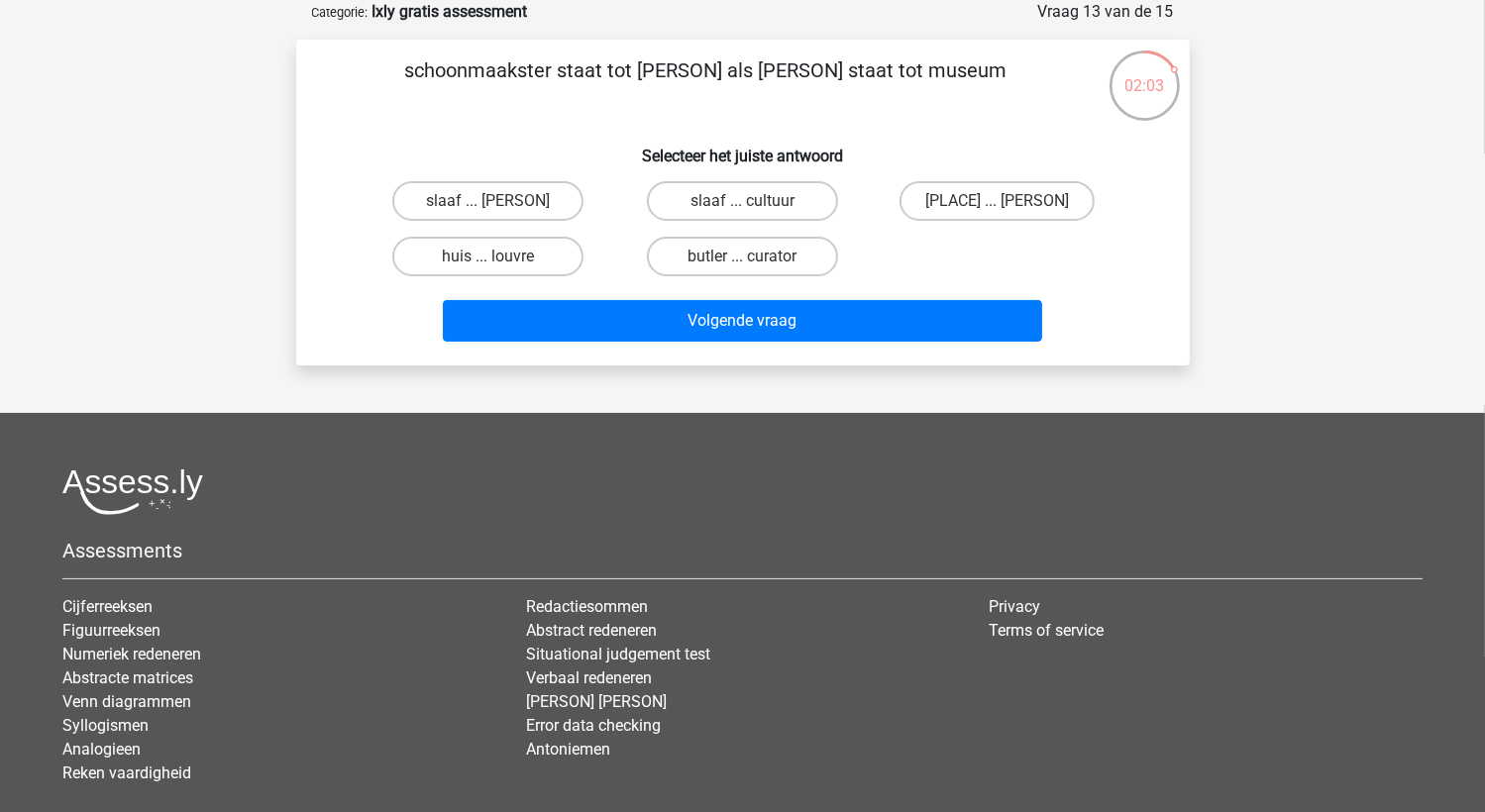 click on "[PLACE] ... [PERSON]" at bounding box center (997, 201) 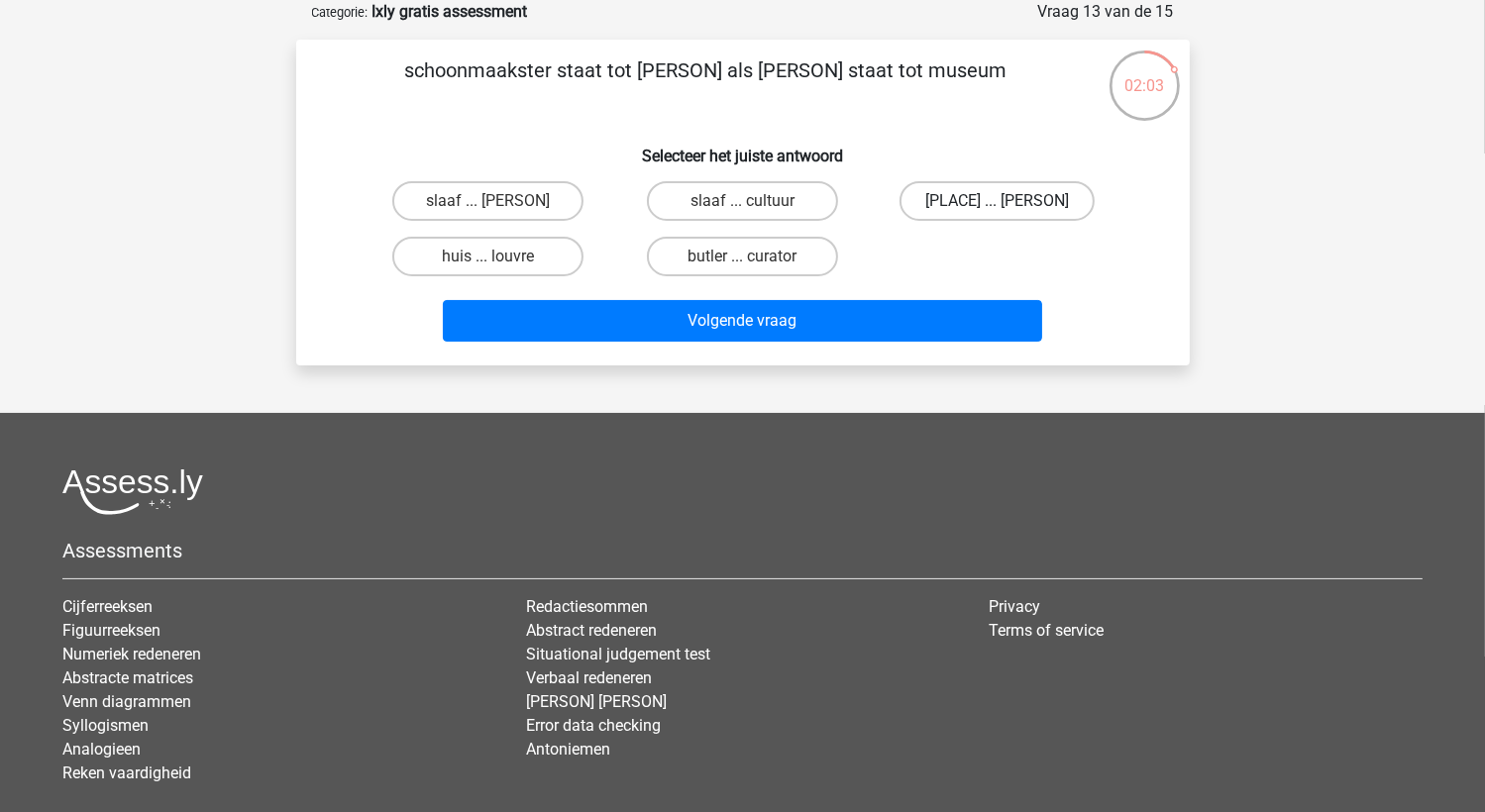click on "[PLACE] ... [PERSON]" at bounding box center (1004, 207) 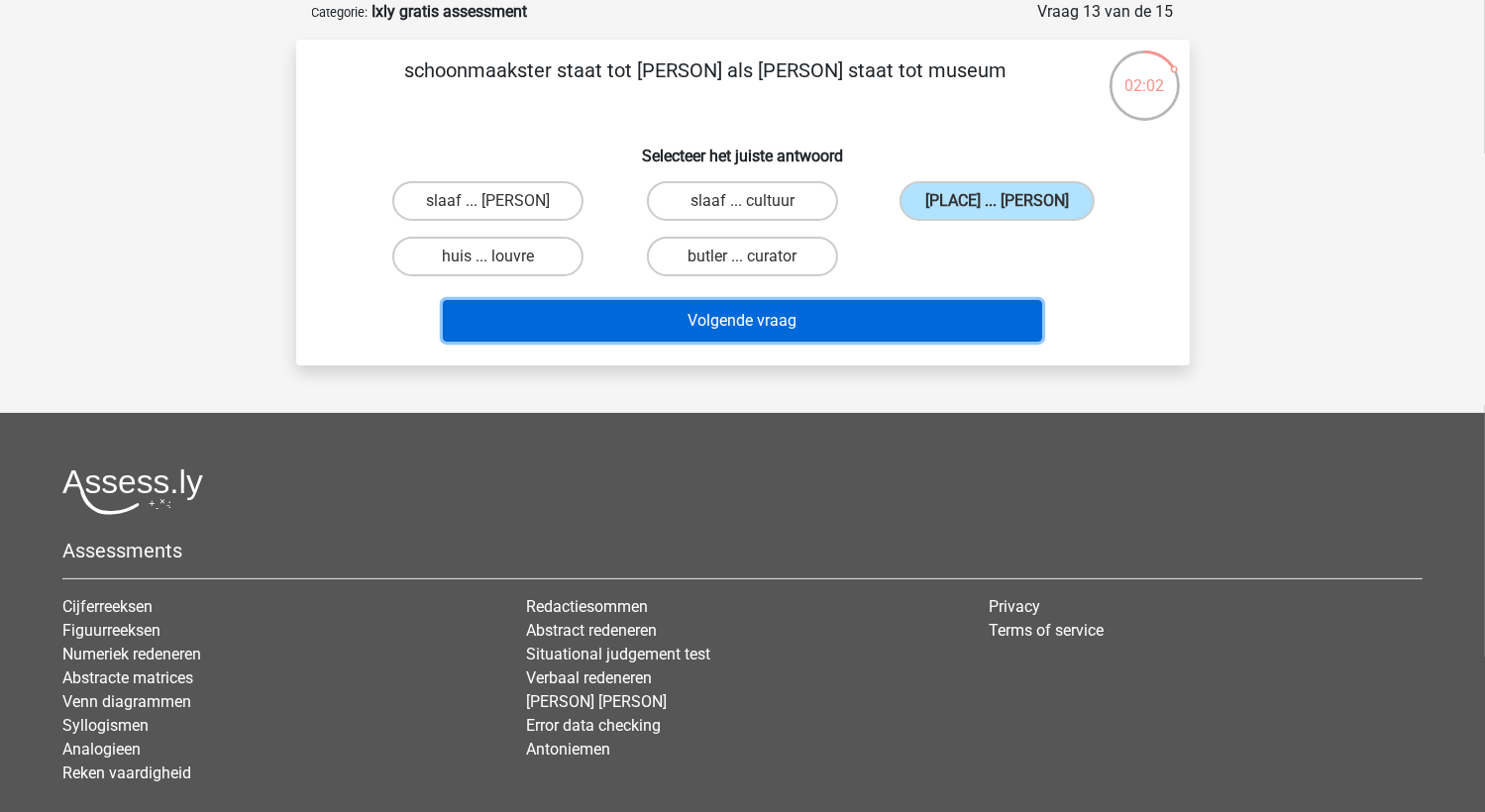 click on "Volgende vraag" at bounding box center (742, 321) 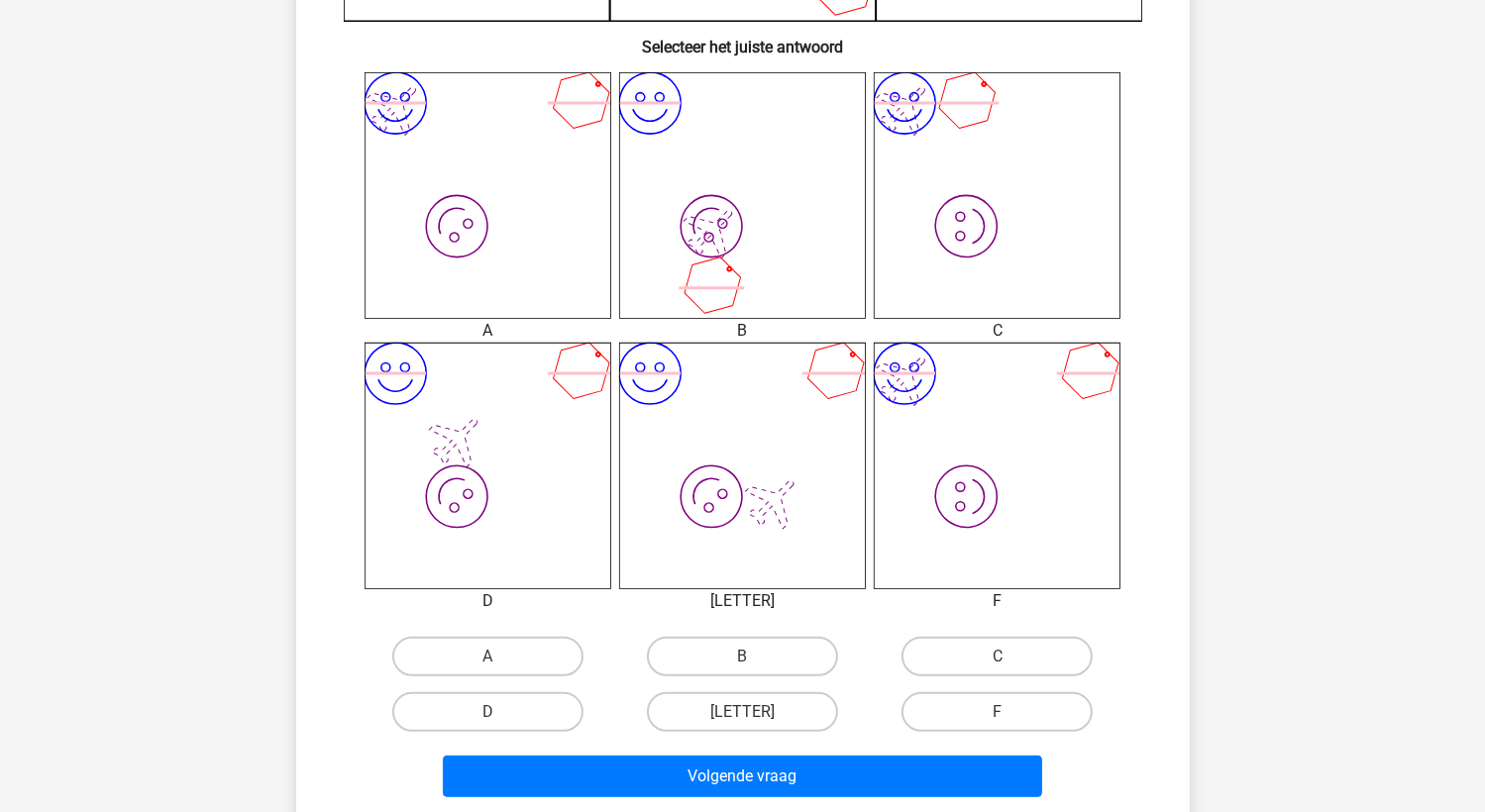 scroll, scrollTop: 740, scrollLeft: 0, axis: vertical 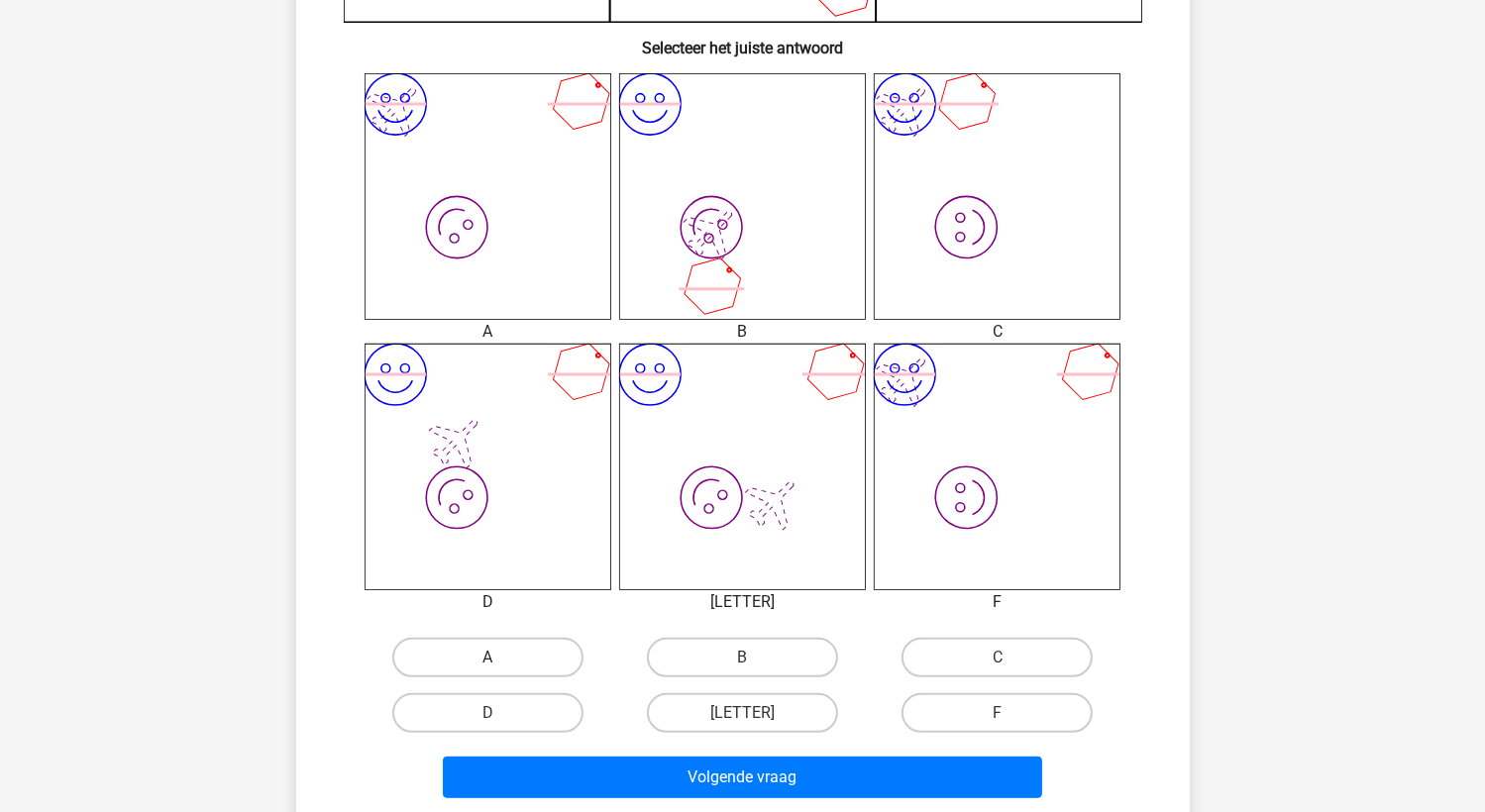 click on "A" at bounding box center [487, 658] 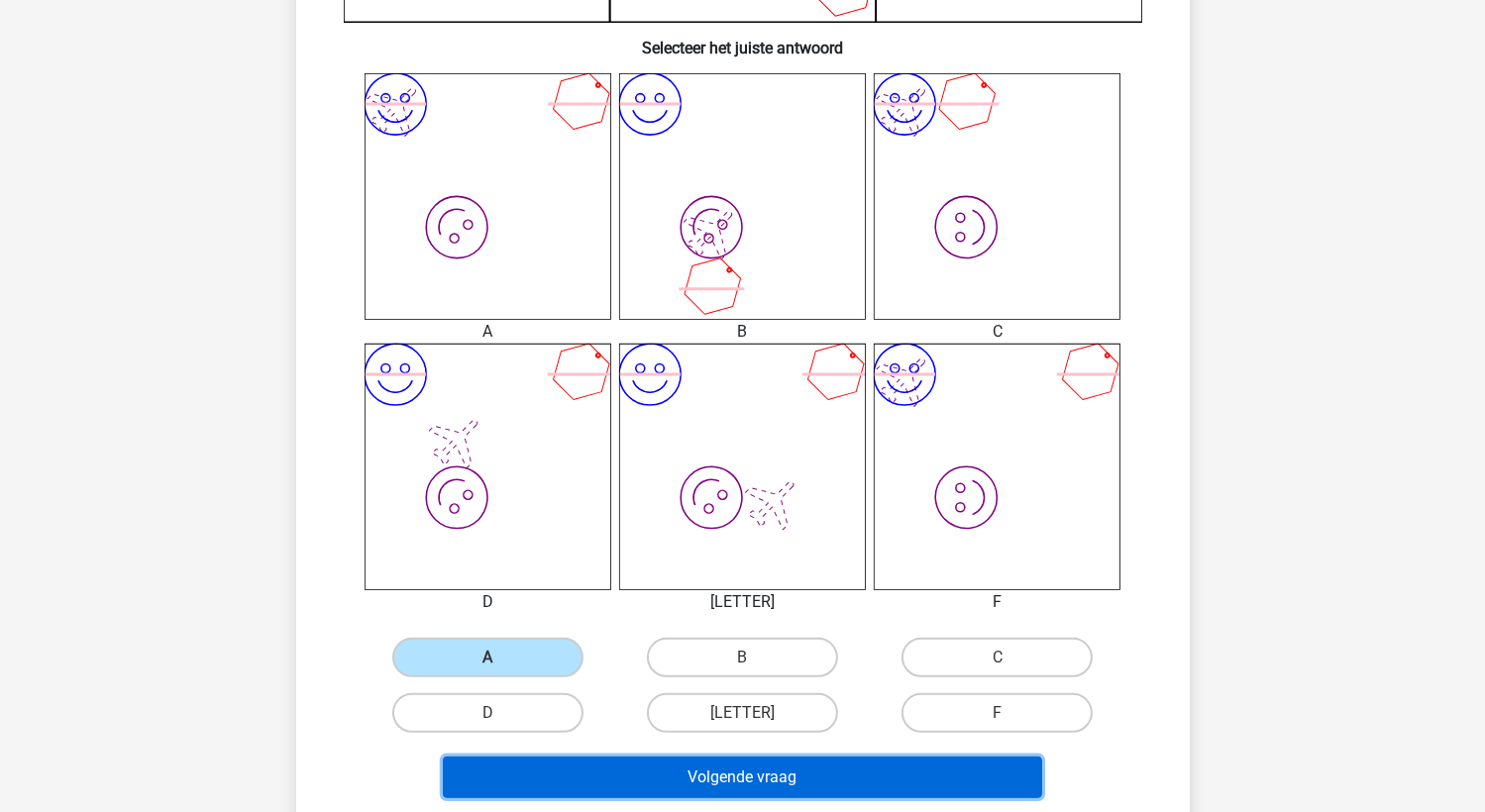 click on "Volgende vraag" at bounding box center [742, 777] 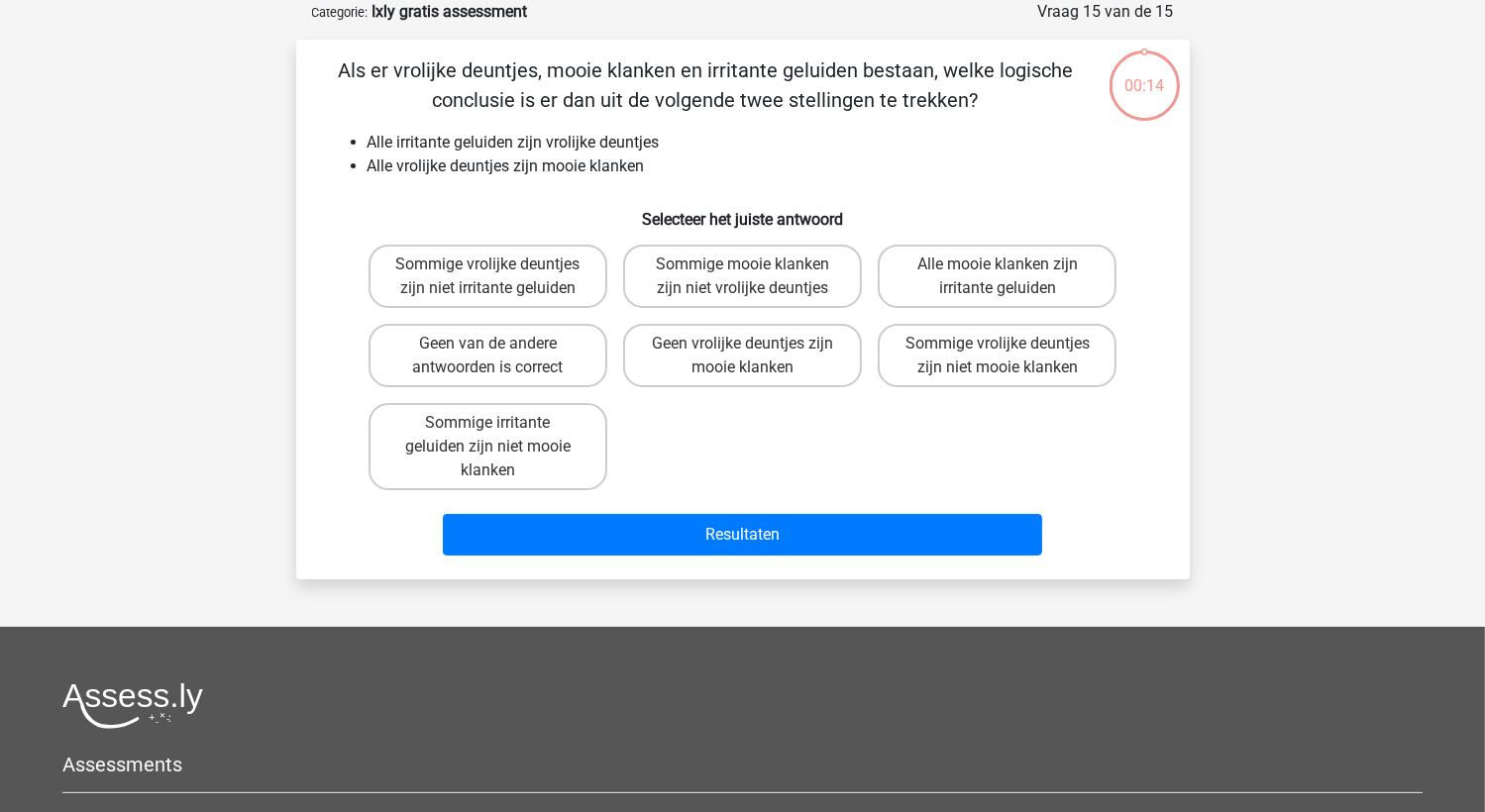 scroll, scrollTop: 99, scrollLeft: 0, axis: vertical 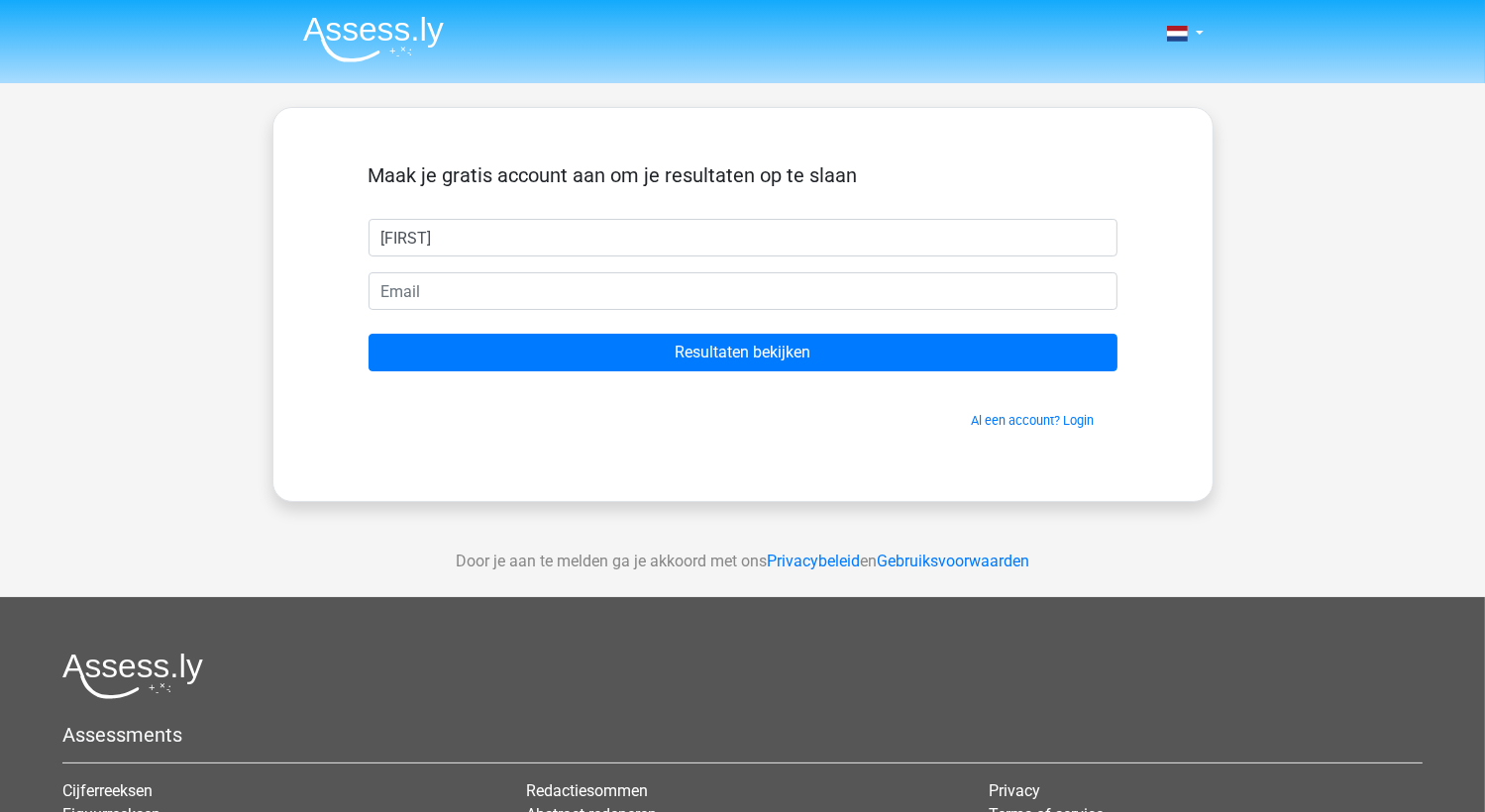 type on "[FIRST]" 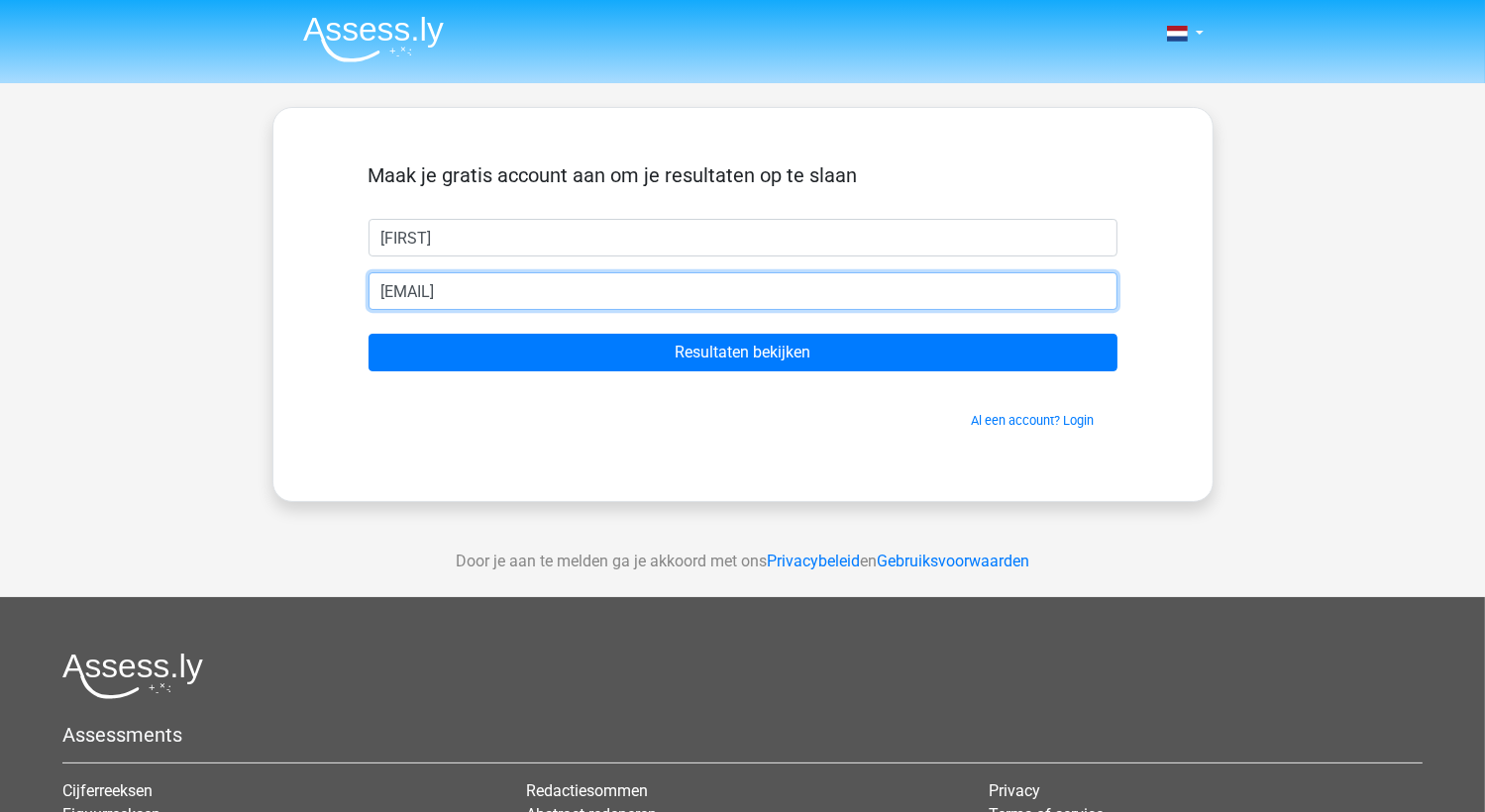 type on "[EMAIL]" 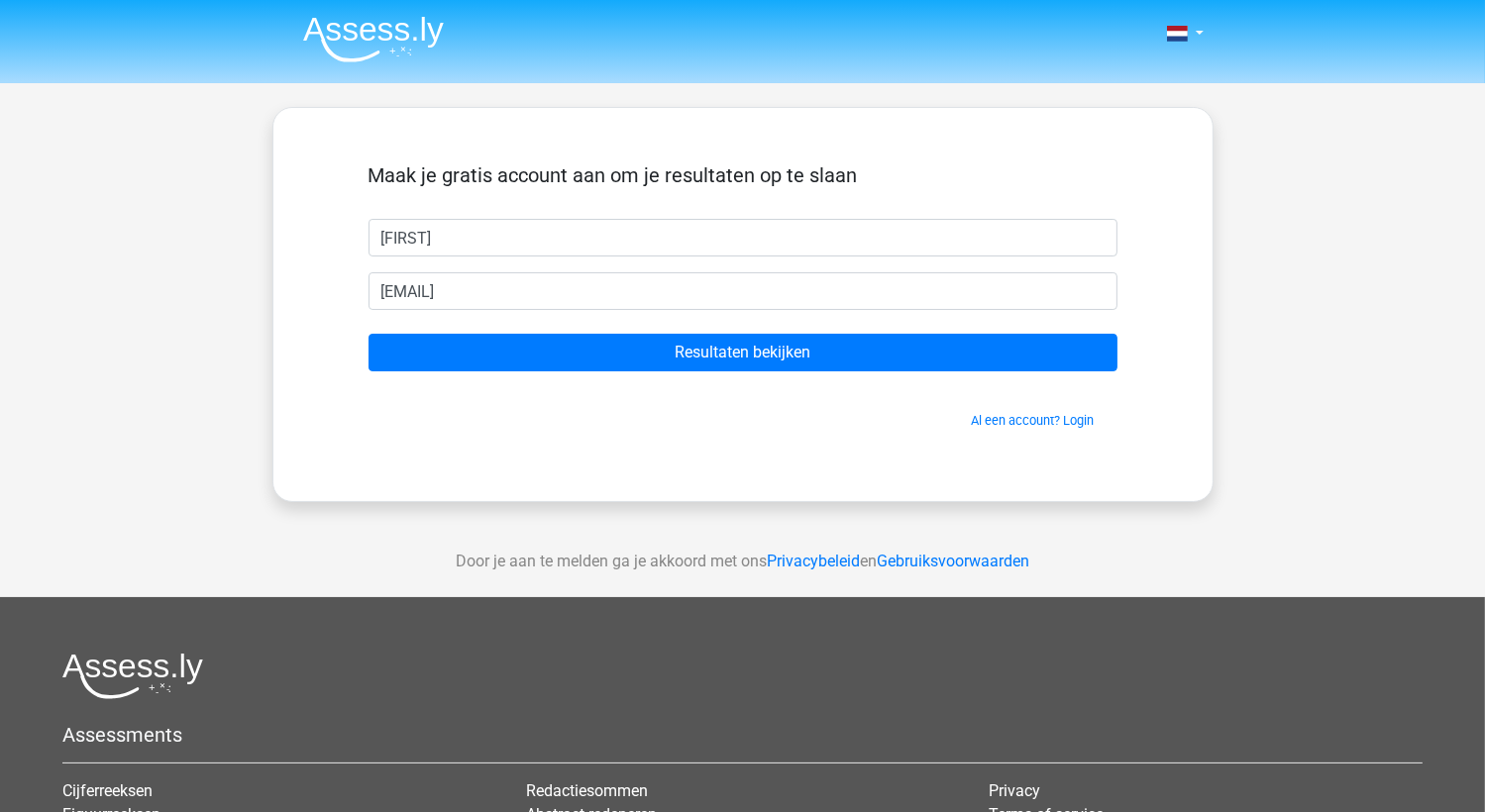 click on "Maak je gratis account aan om je resultaten op te slaan
[FIRST]
[EMAIL]
Resultaten bekijken
Al een account? Login" at bounding box center [743, 296] 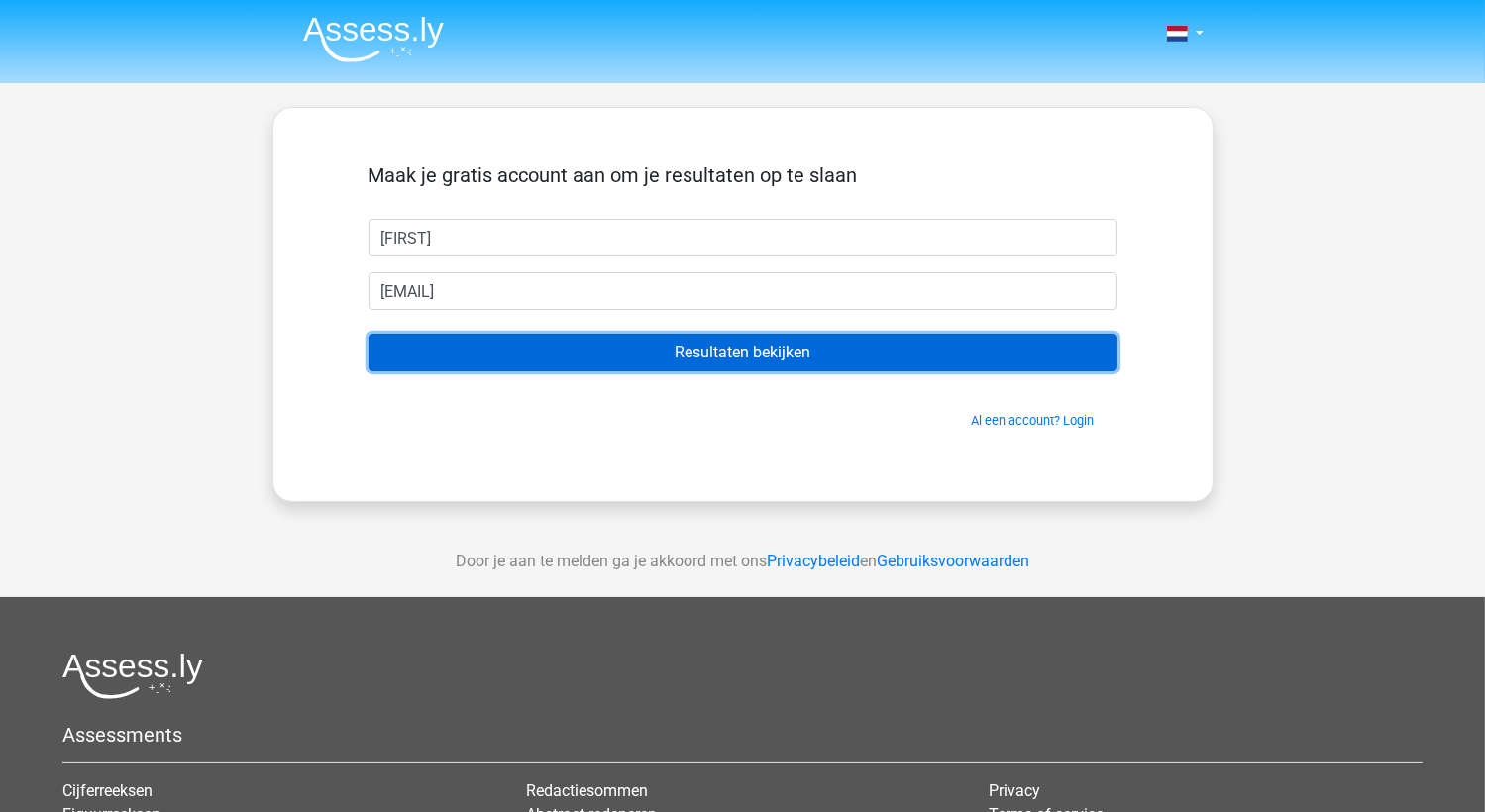 click on "Resultaten bekijken" at bounding box center (743, 353) 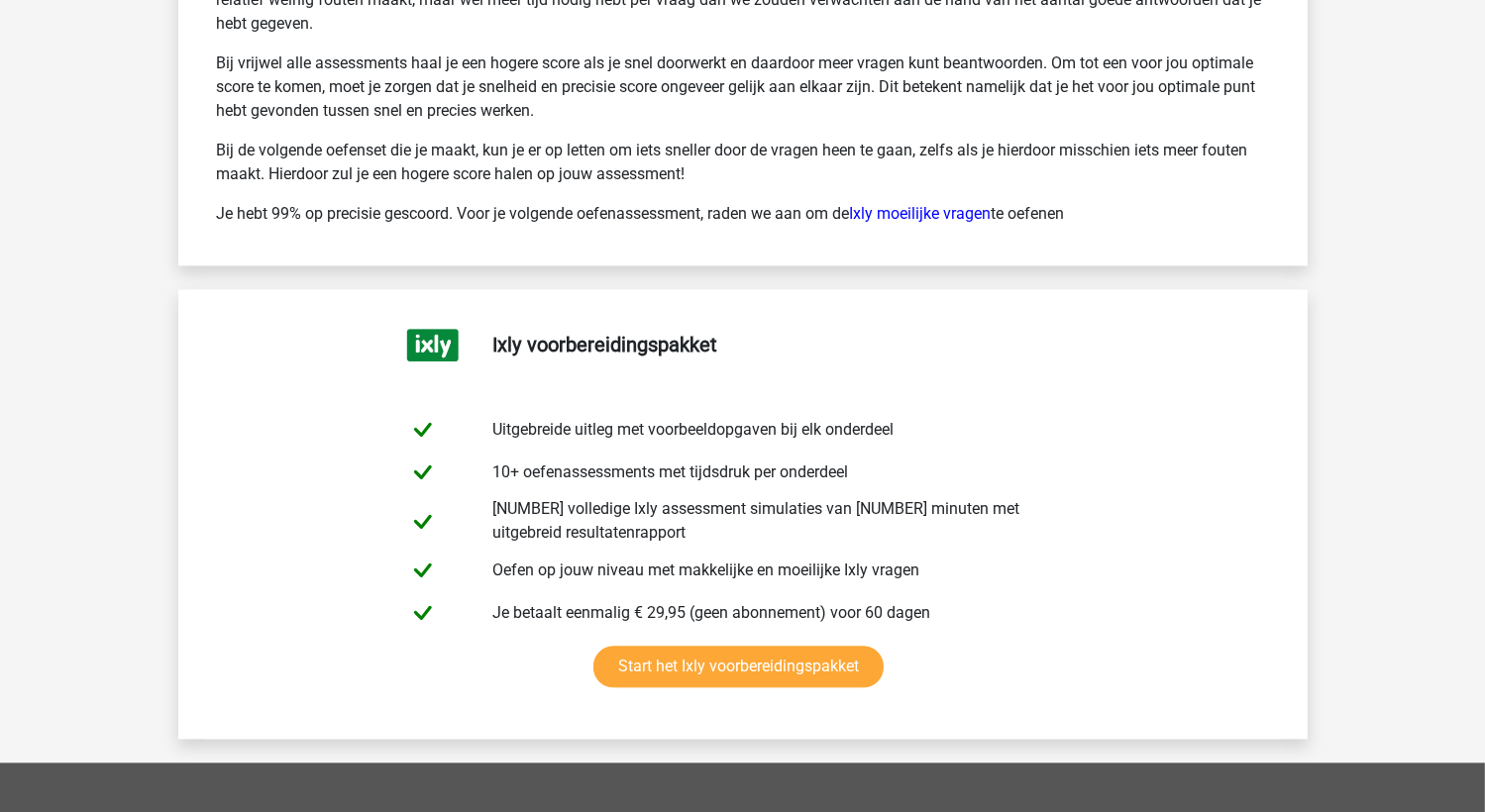 scroll, scrollTop: 4028, scrollLeft: 0, axis: vertical 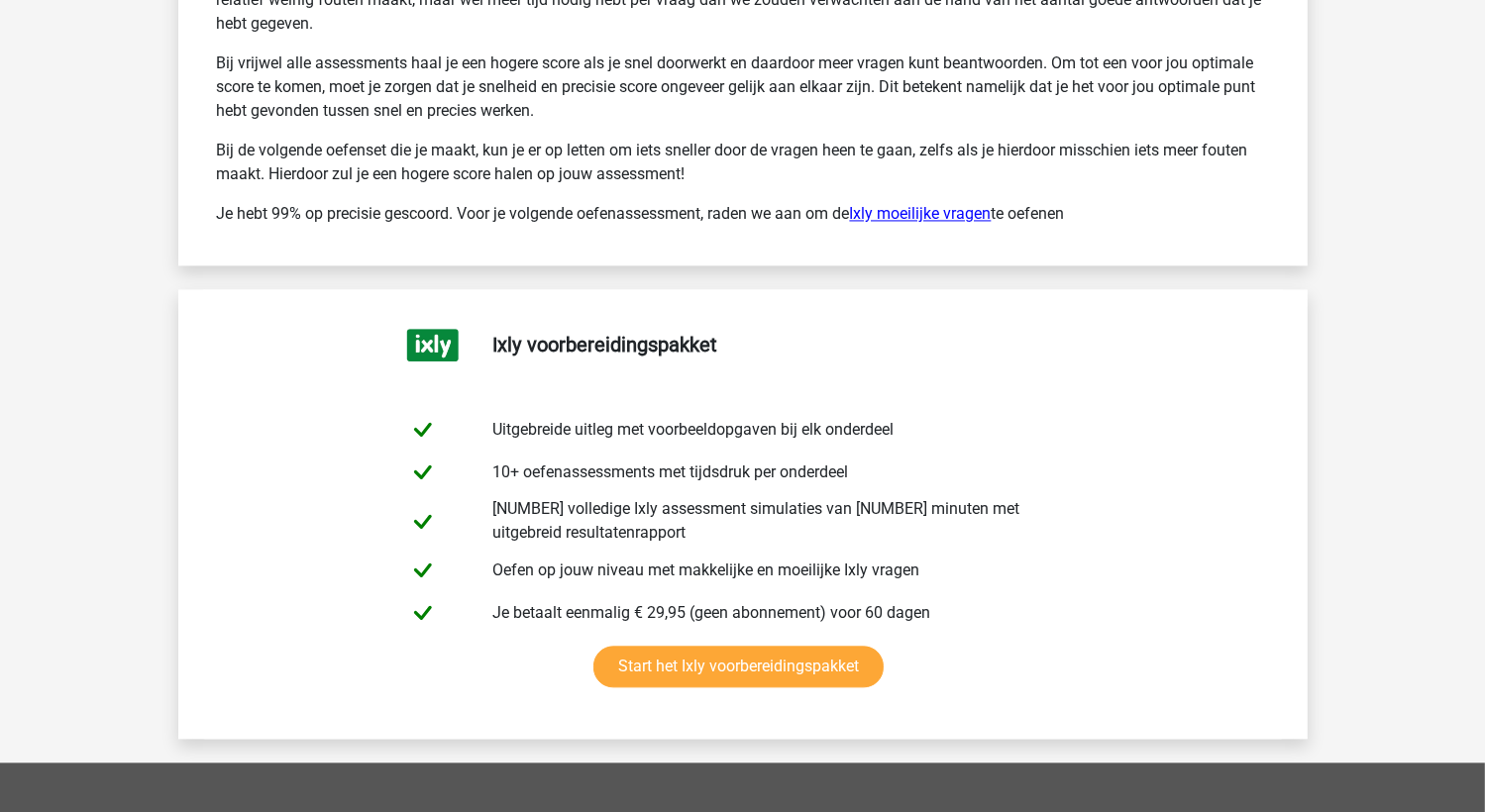click on "Ixly moeilijke vragen" at bounding box center [920, 213] 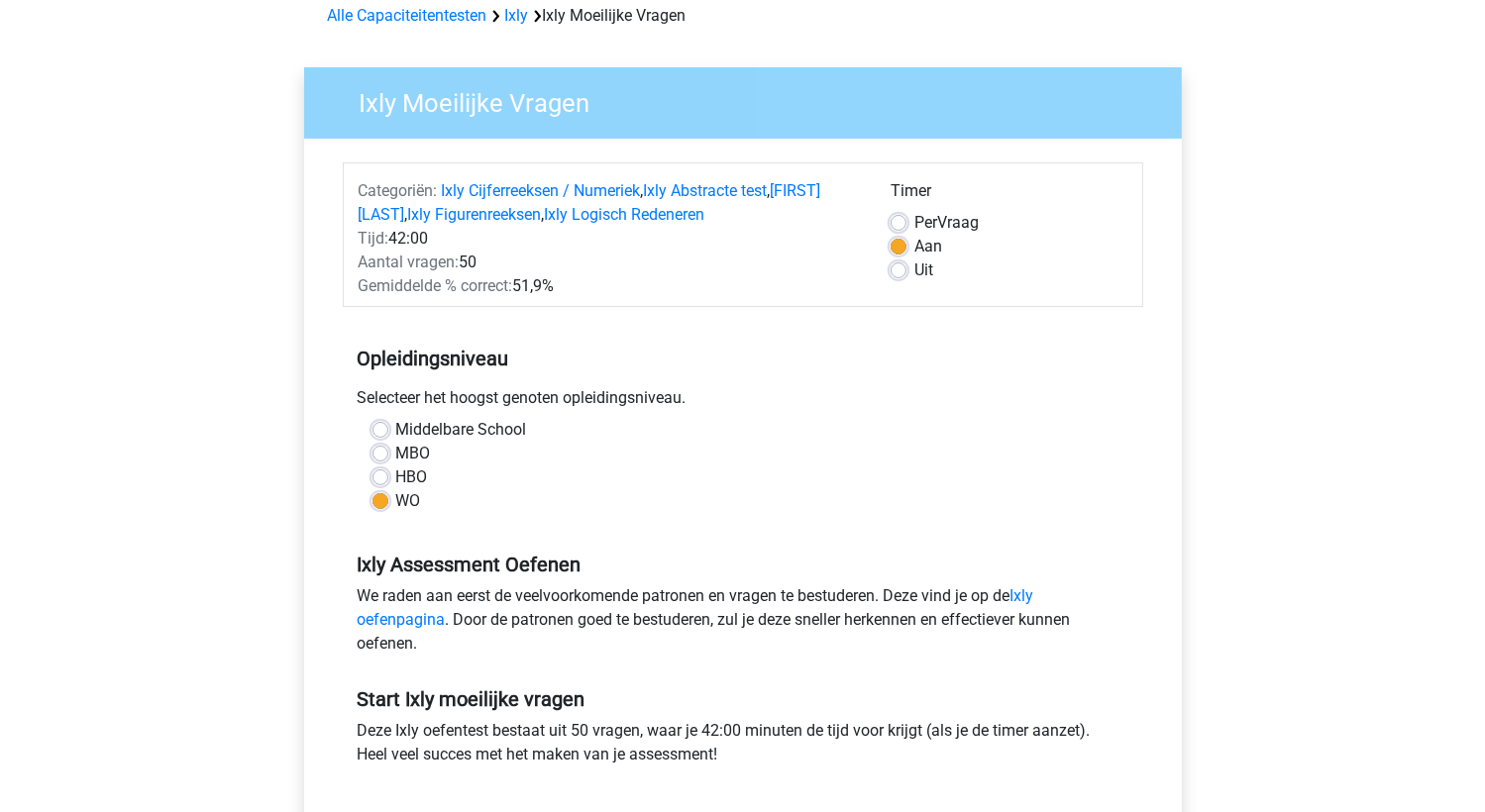 scroll, scrollTop: 91, scrollLeft: 0, axis: vertical 